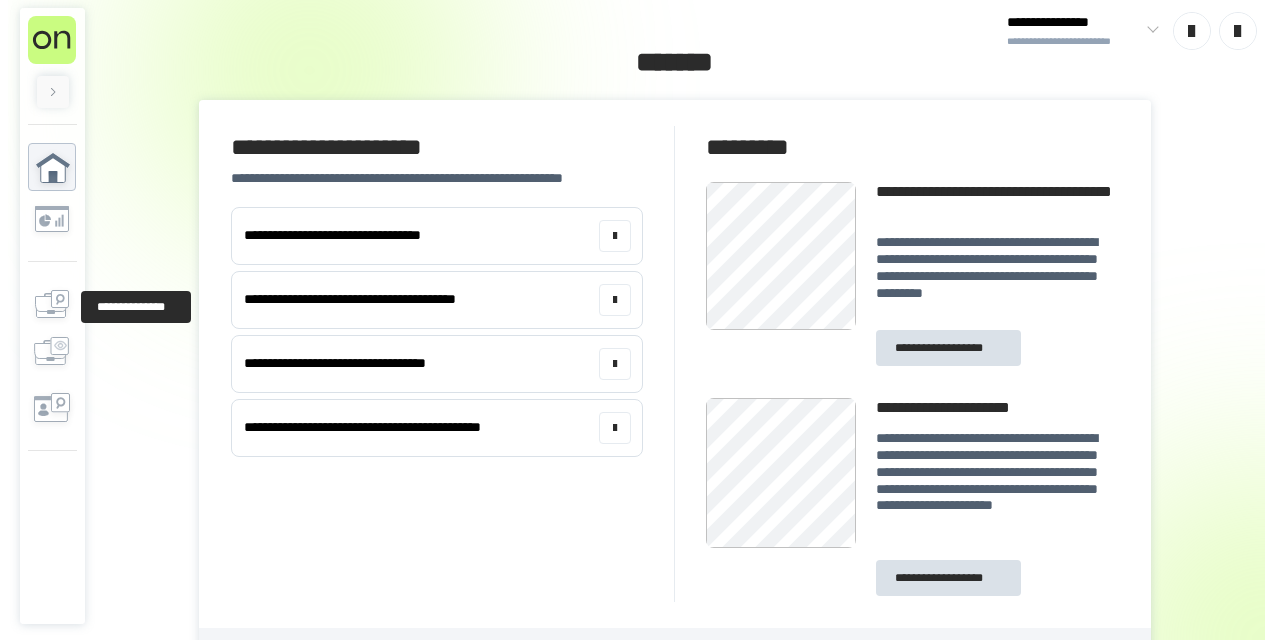 scroll, scrollTop: 0, scrollLeft: 0, axis: both 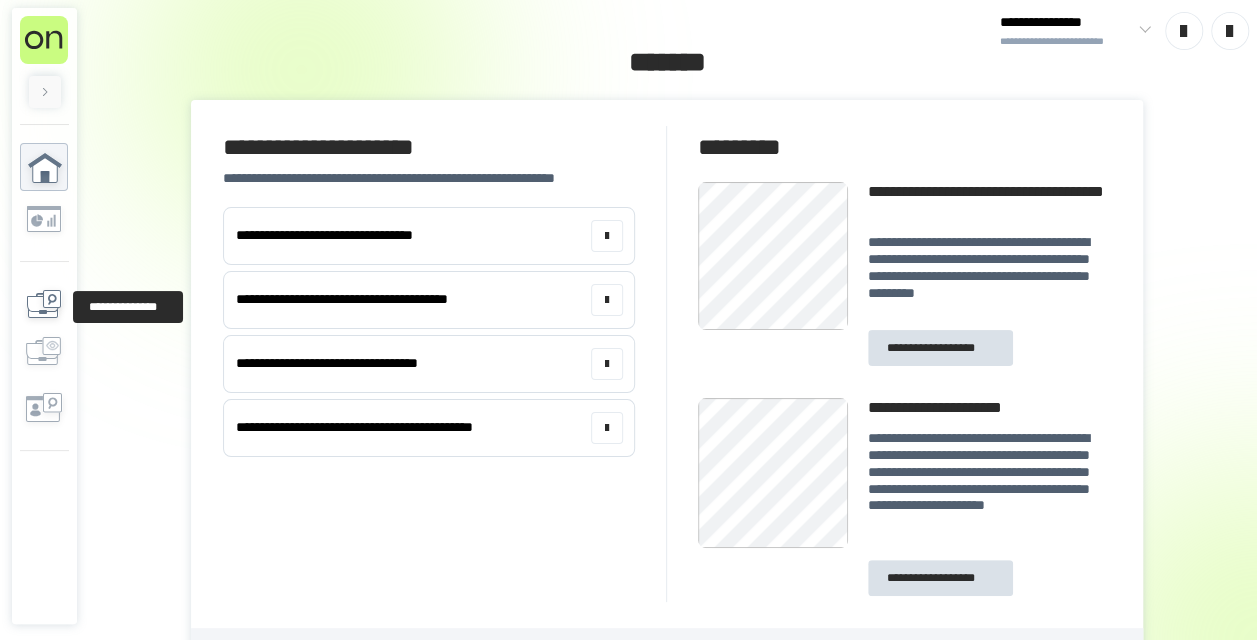 click 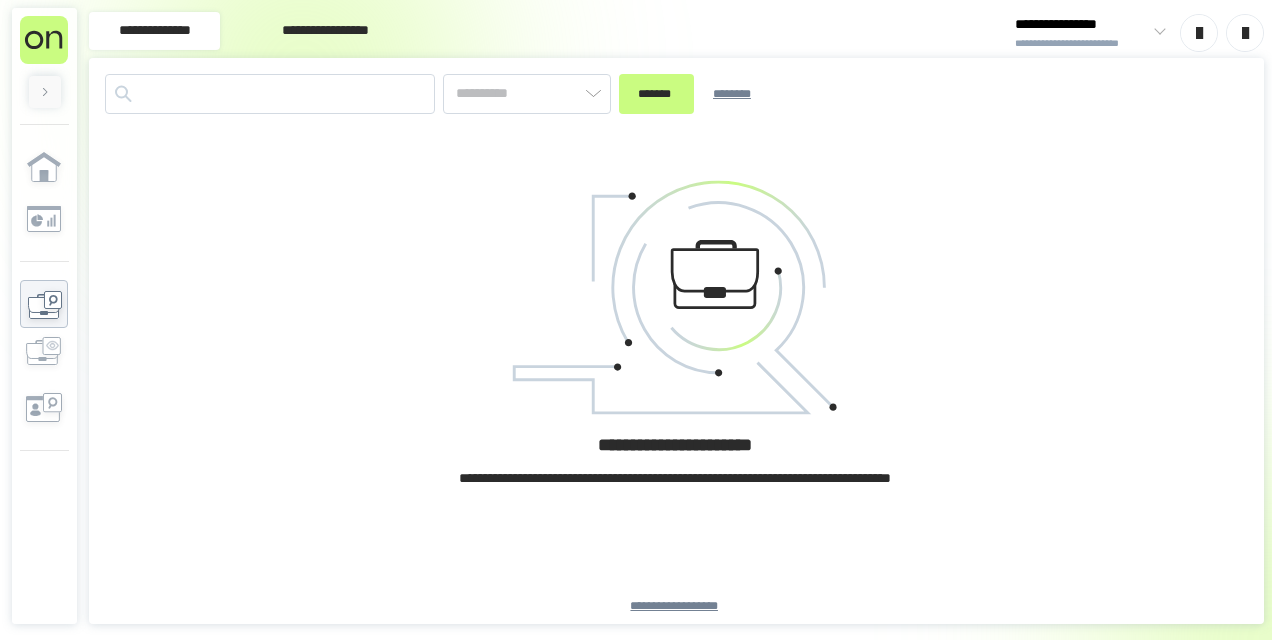 type on "*******" 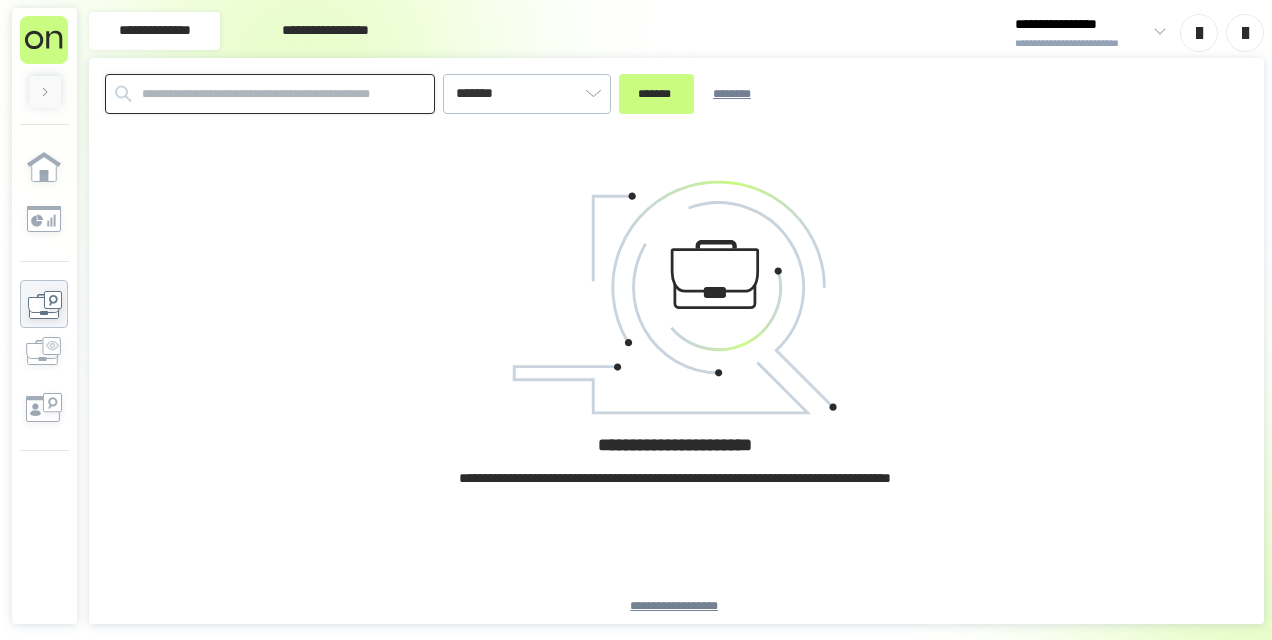 click at bounding box center (270, 94) 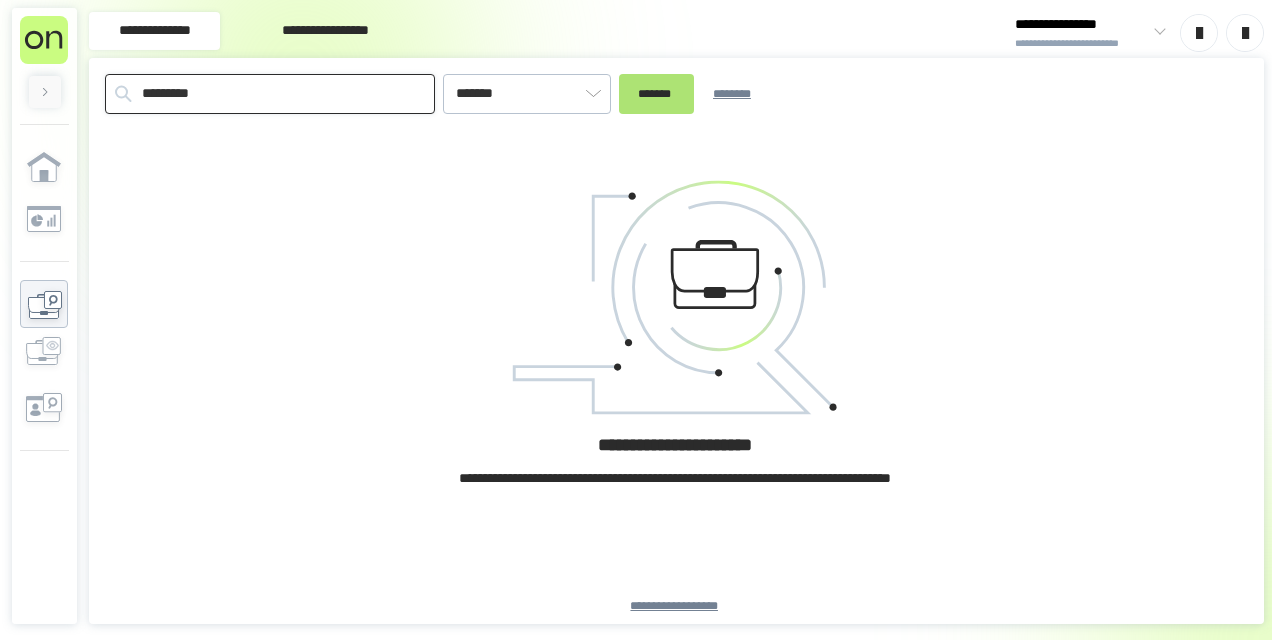 type on "*********" 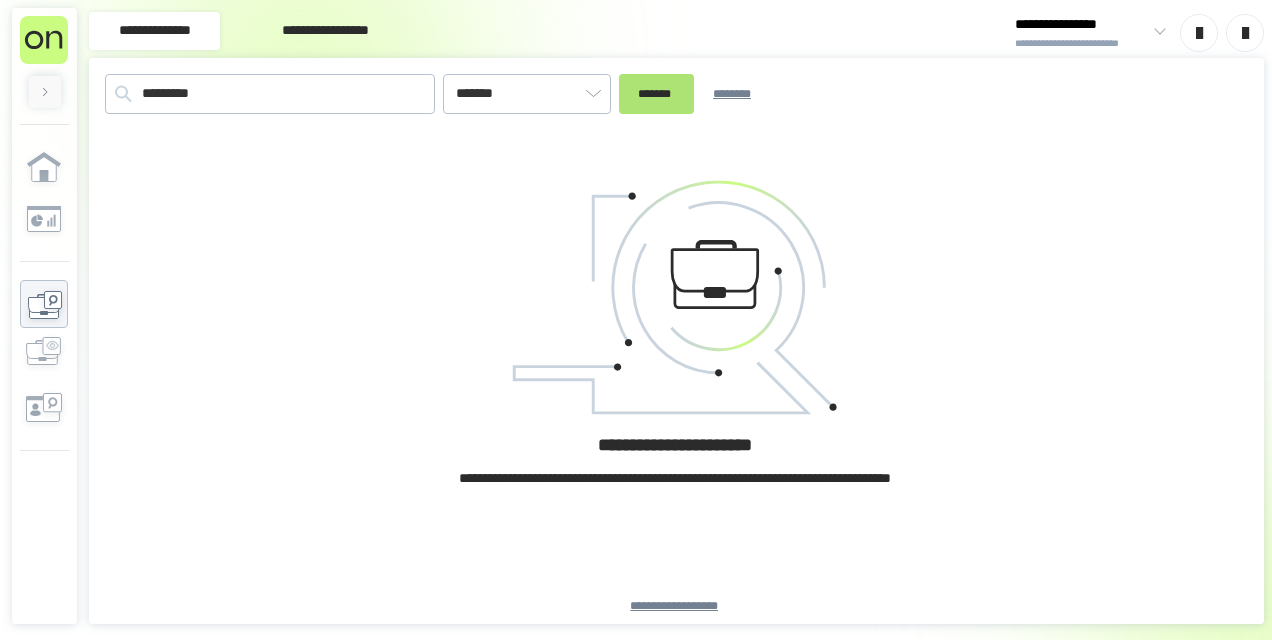 click on "*******" at bounding box center [656, 93] 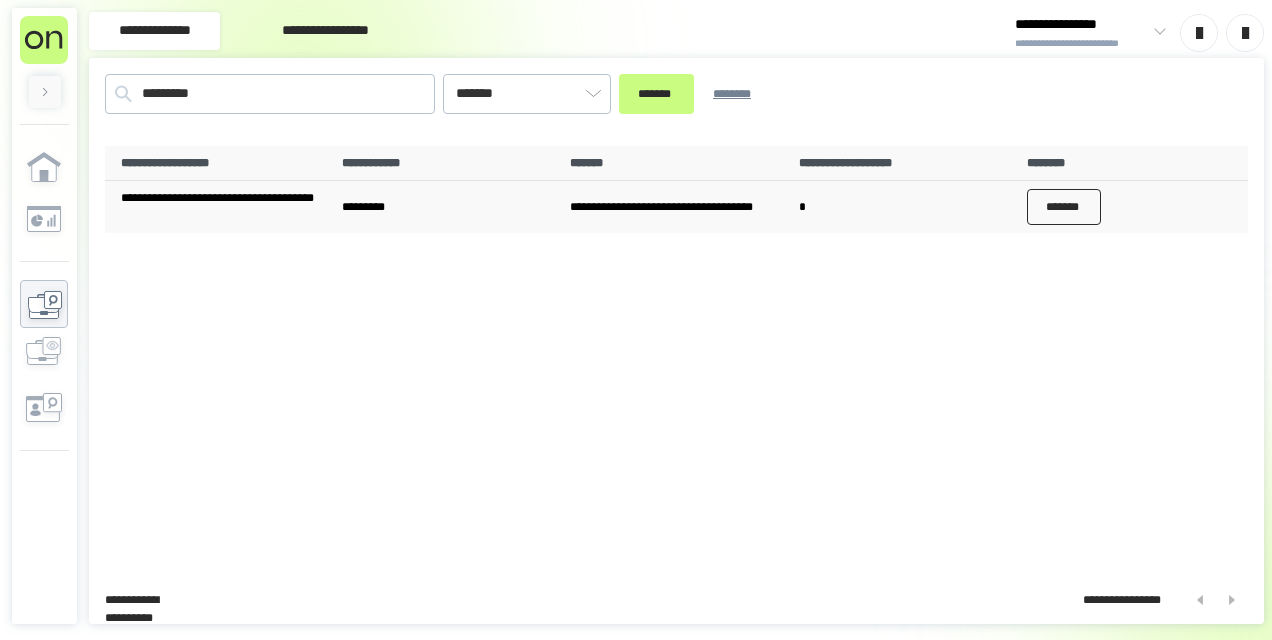 click on "*******" at bounding box center (1064, 207) 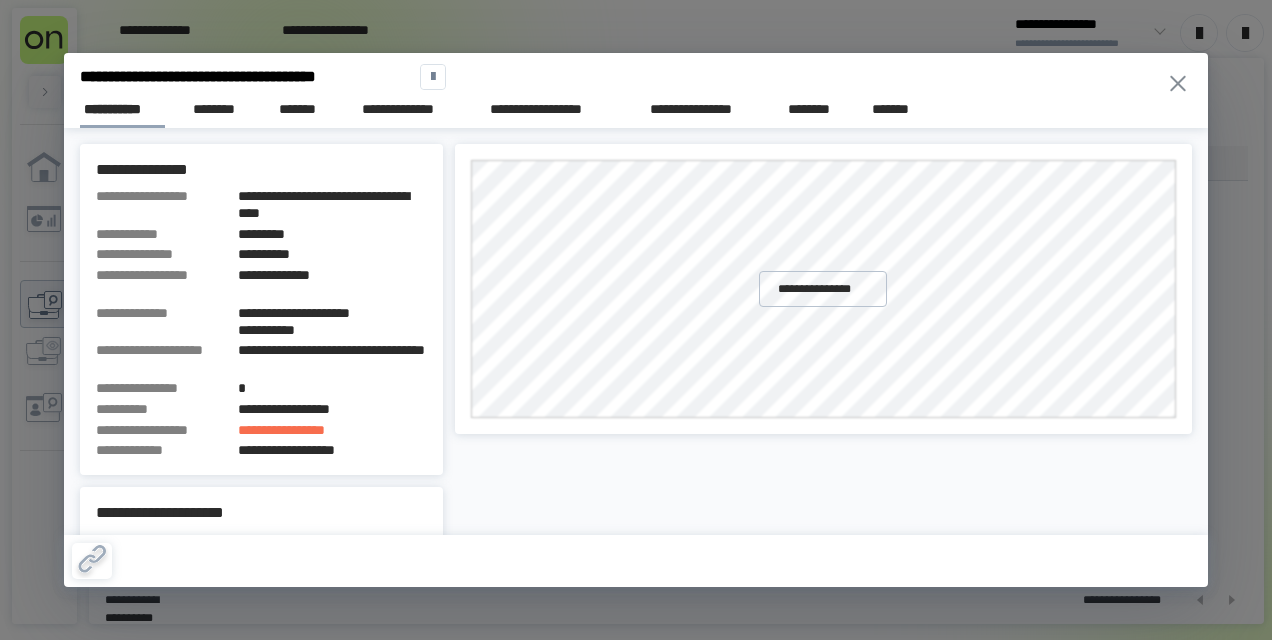 click on "**********" at bounding box center (620, 77) 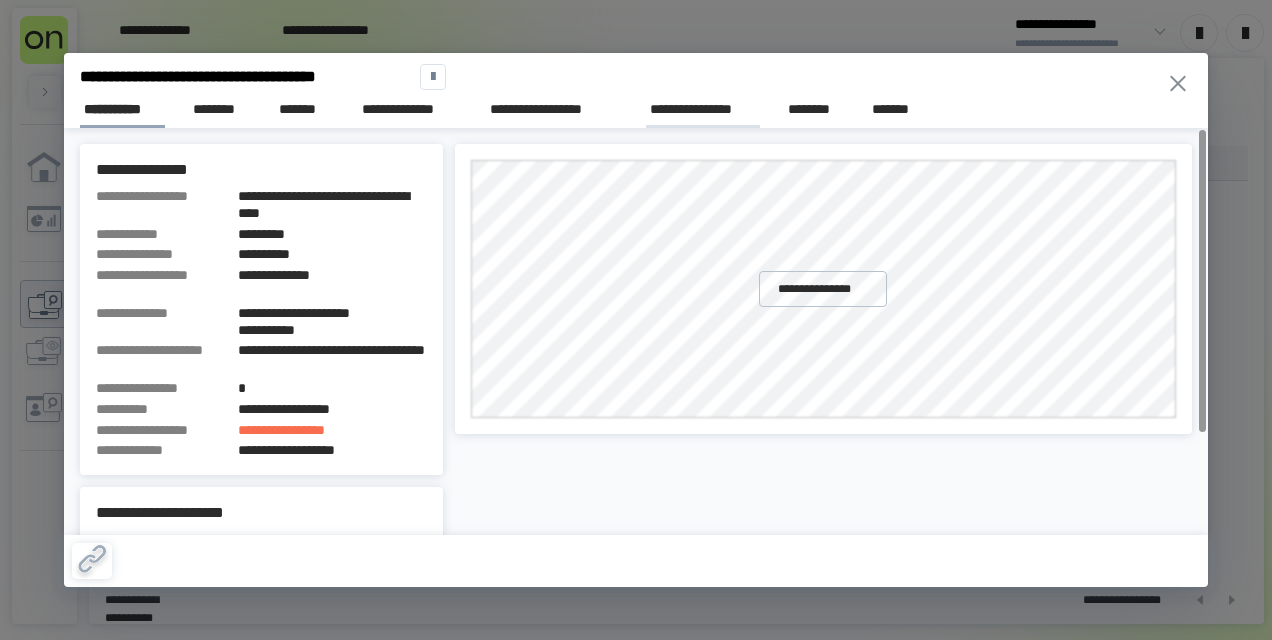 click on "**********" at bounding box center (703, 109) 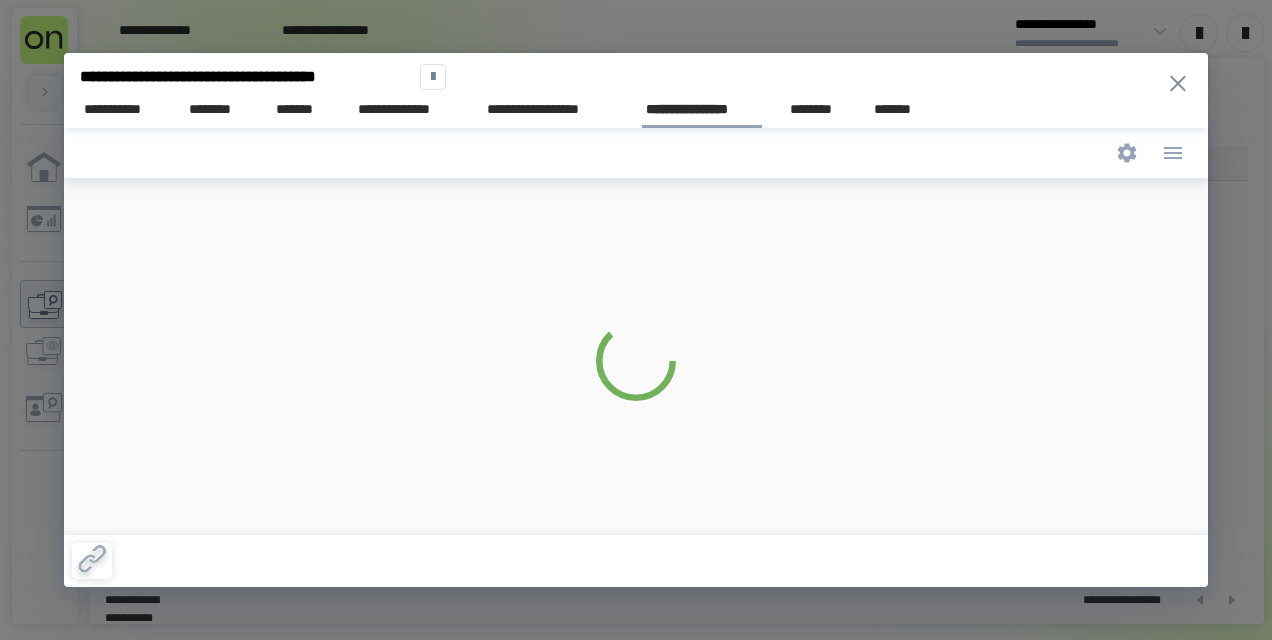 scroll, scrollTop: 0, scrollLeft: 0, axis: both 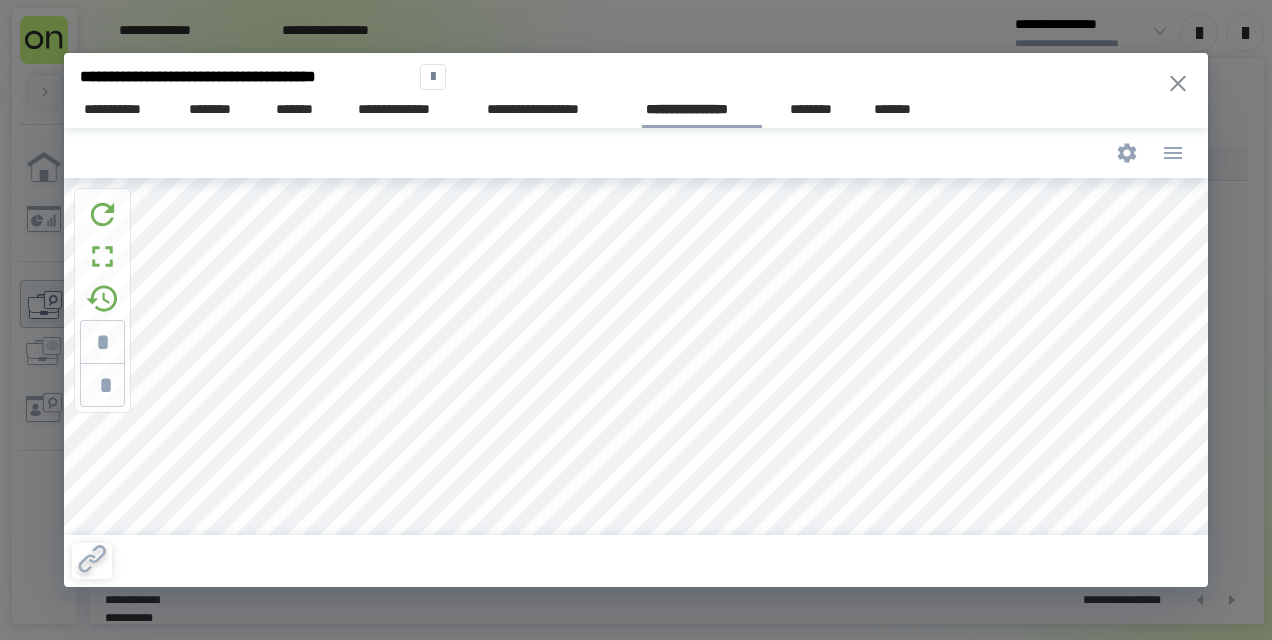 type 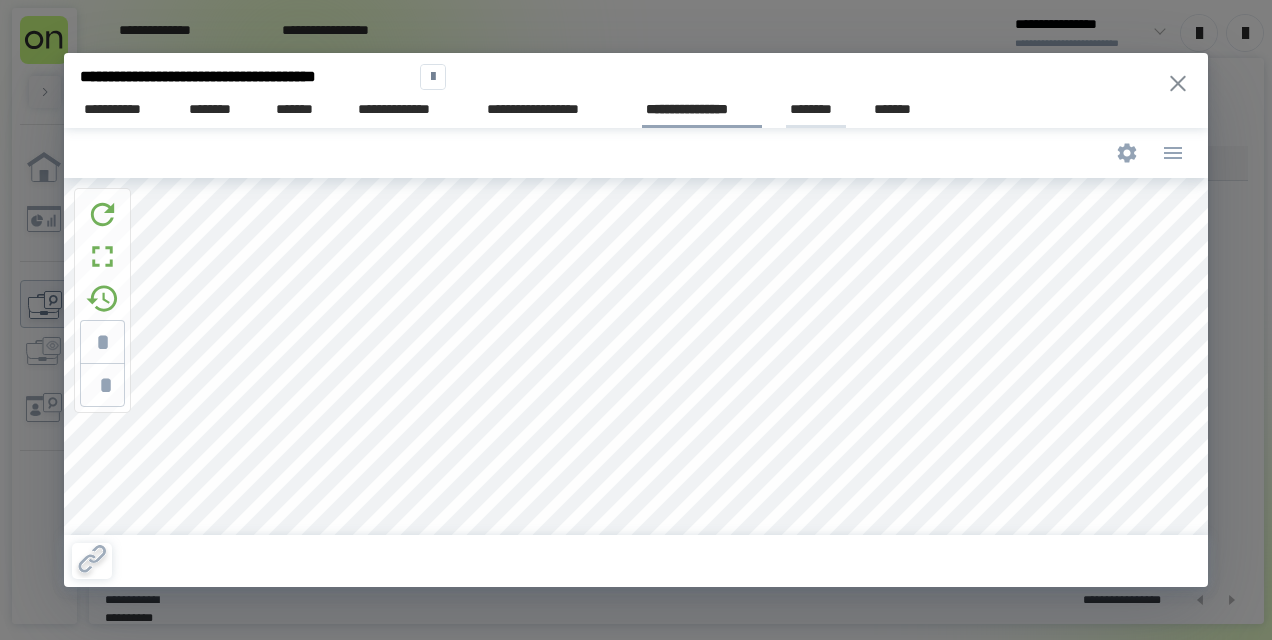 click on "********" at bounding box center [816, 109] 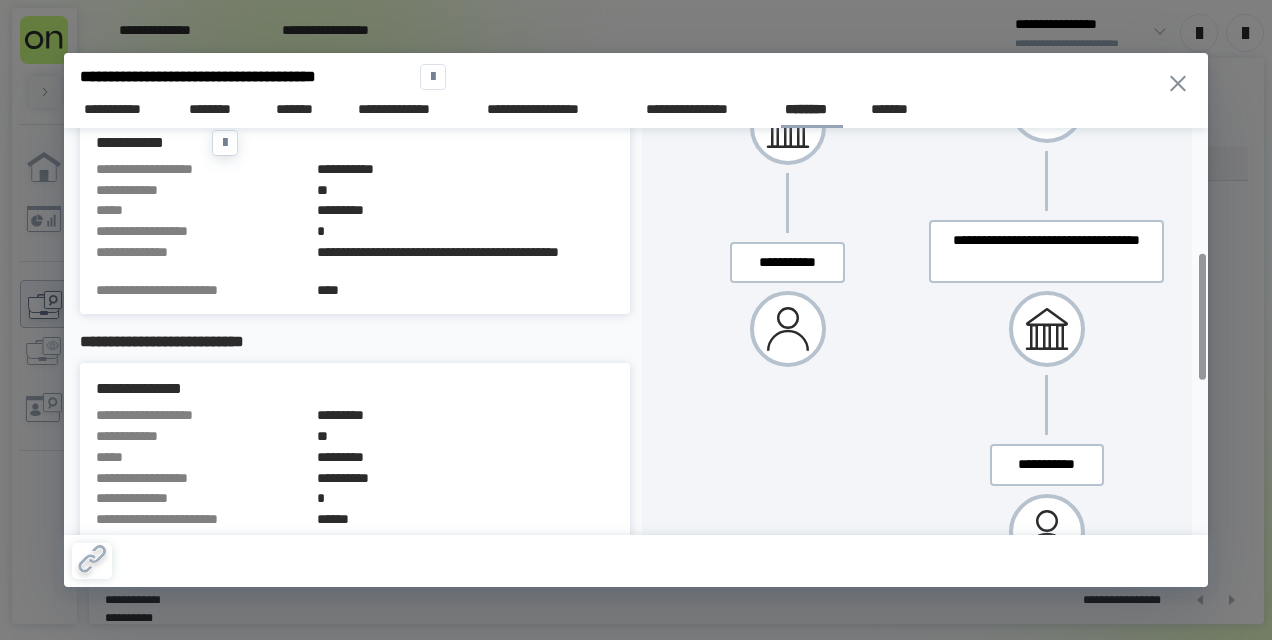 scroll, scrollTop: 0, scrollLeft: 0, axis: both 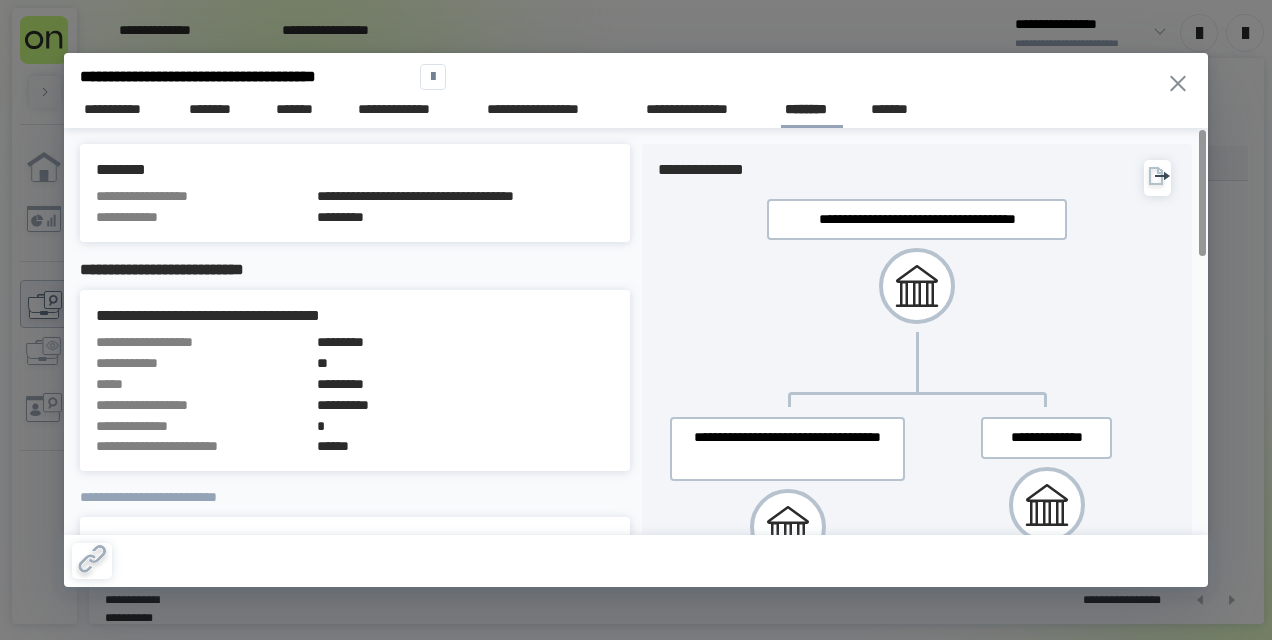 type 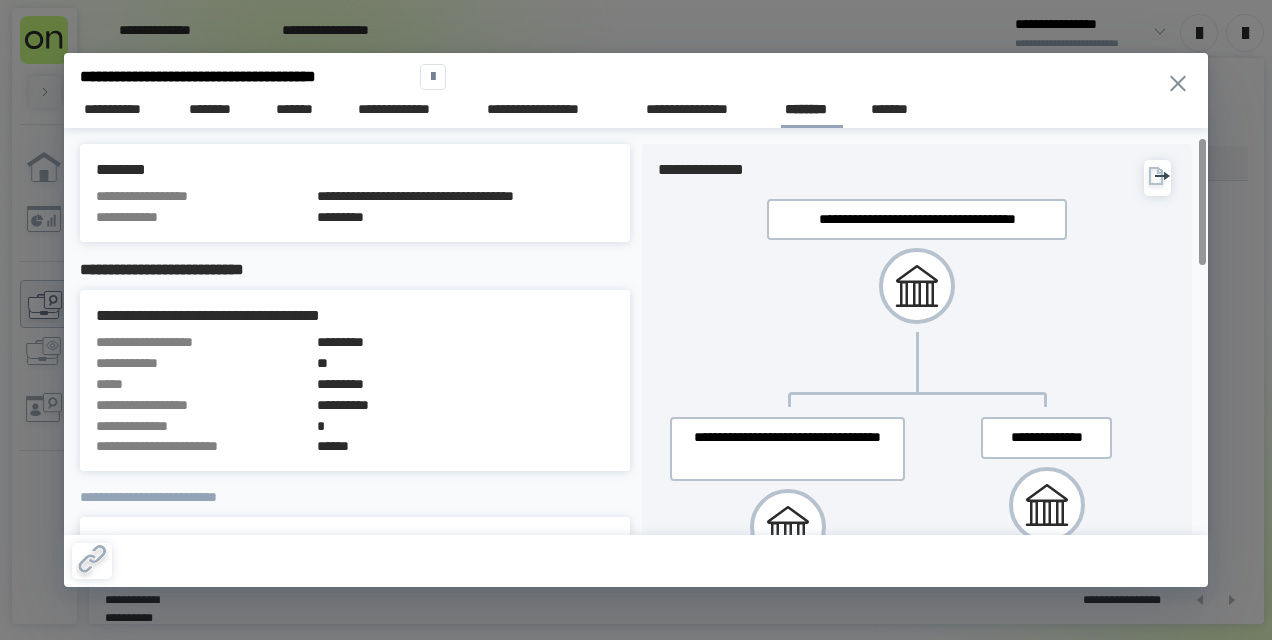 scroll, scrollTop: 500, scrollLeft: 0, axis: vertical 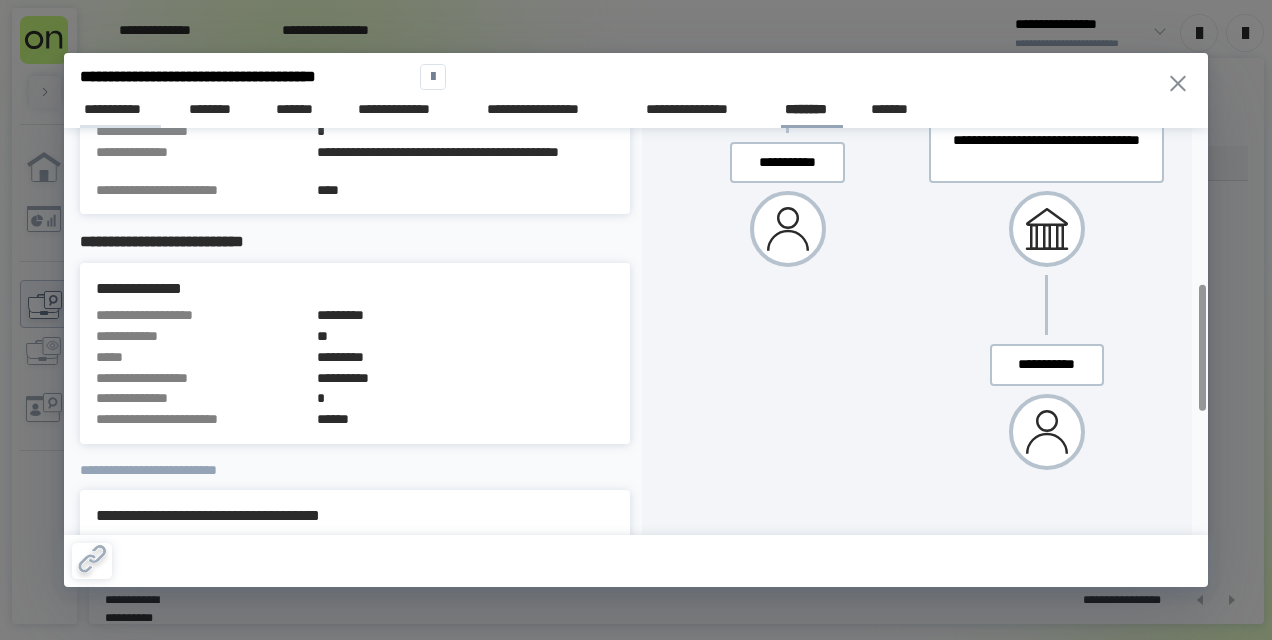 click on "**********" at bounding box center (120, 109) 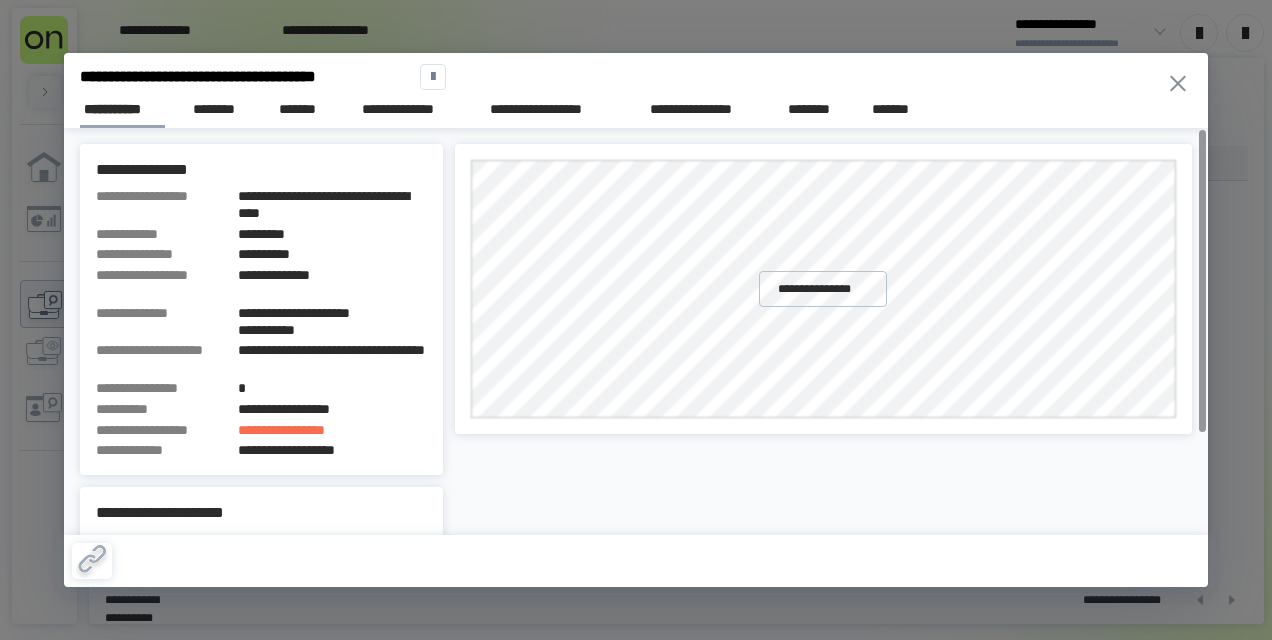 click on "**********" at bounding box center (636, 106) 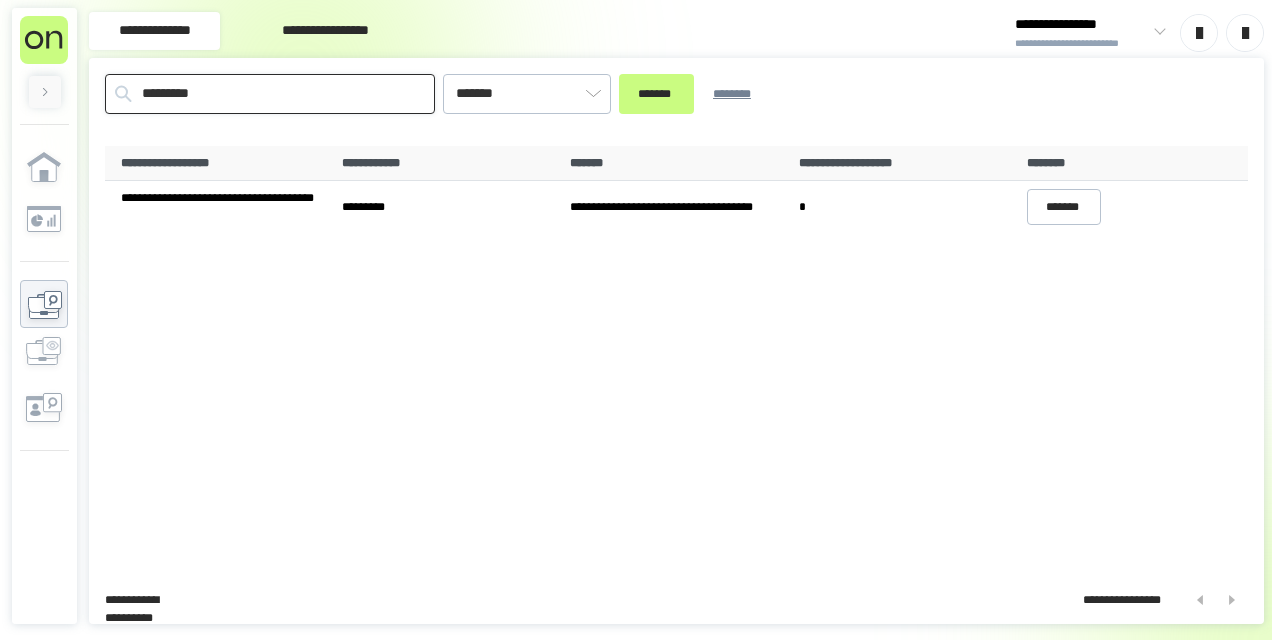 drag, startPoint x: 289, startPoint y: 98, endPoint x: 0, endPoint y: 58, distance: 291.75504 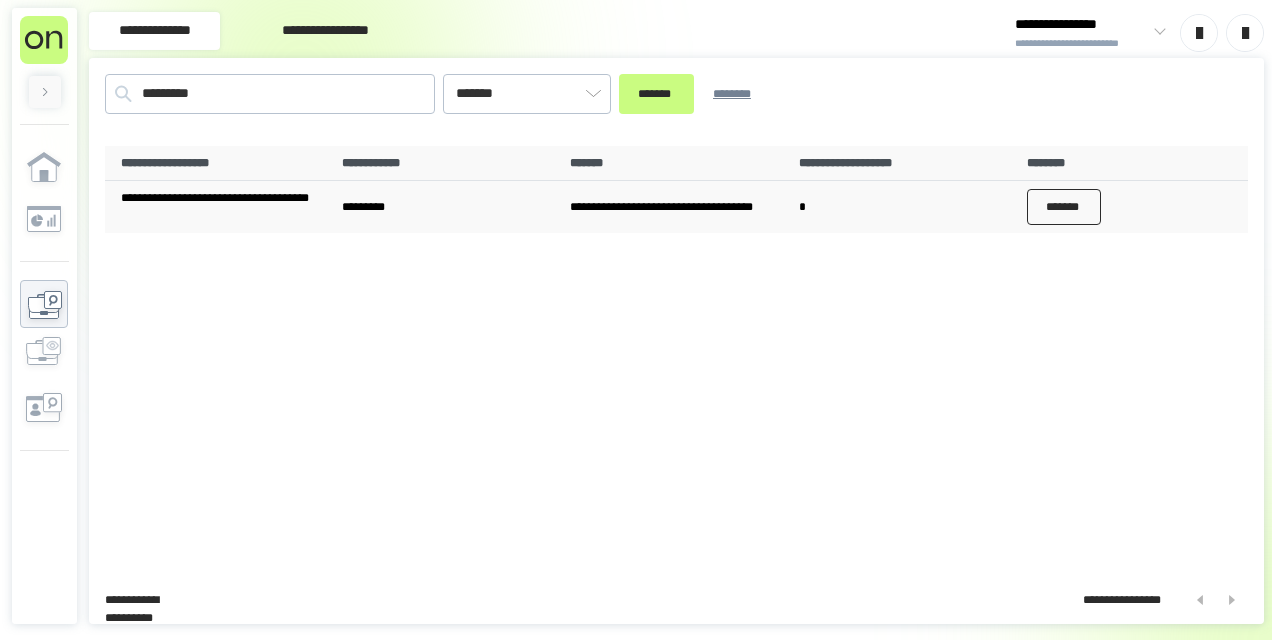 click on "*******" at bounding box center (1064, 207) 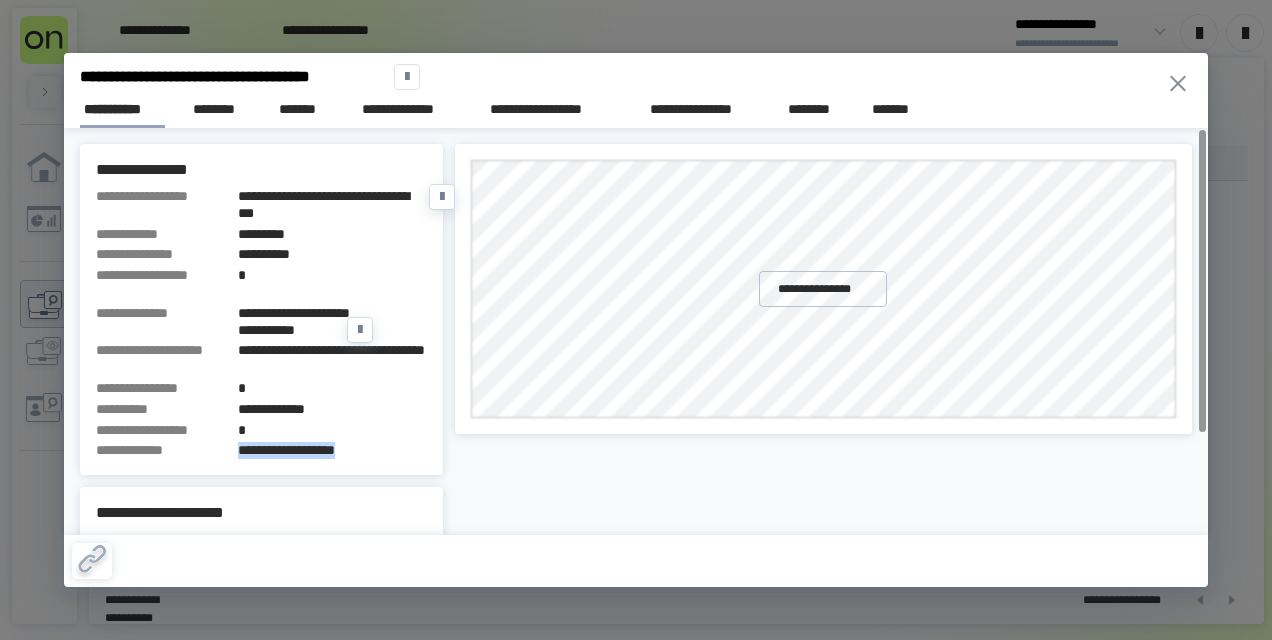 drag, startPoint x: 334, startPoint y: 470, endPoint x: 217, endPoint y: 468, distance: 117.01709 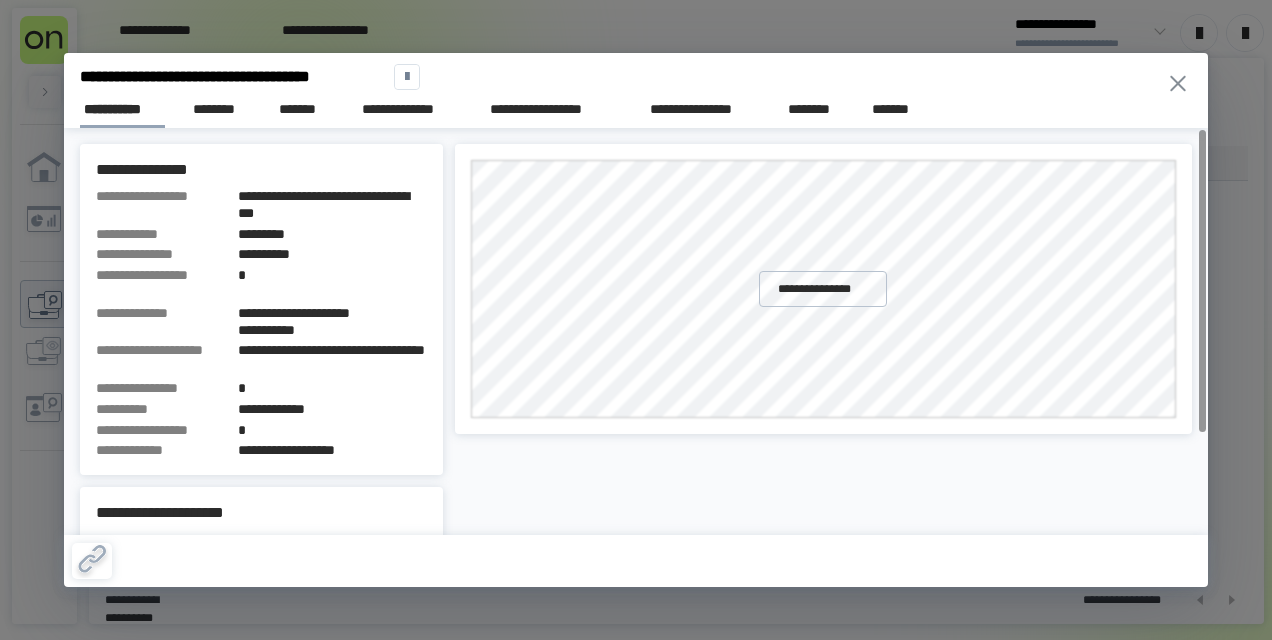 click on "**********" at bounding box center (636, 77) 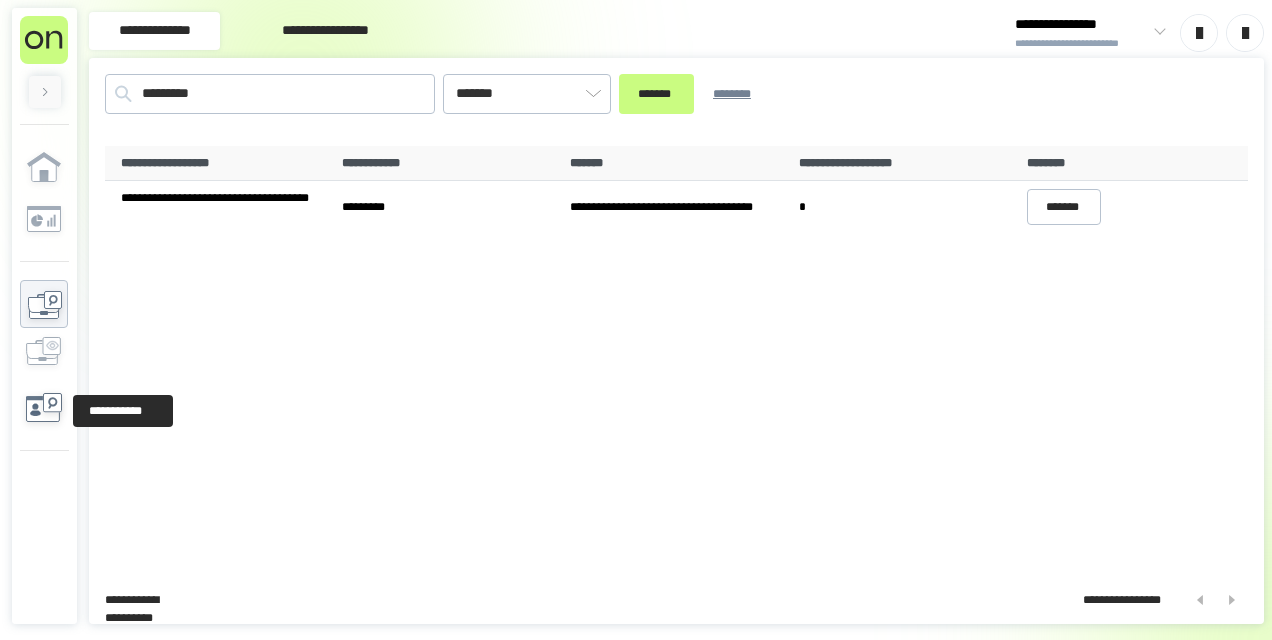 click 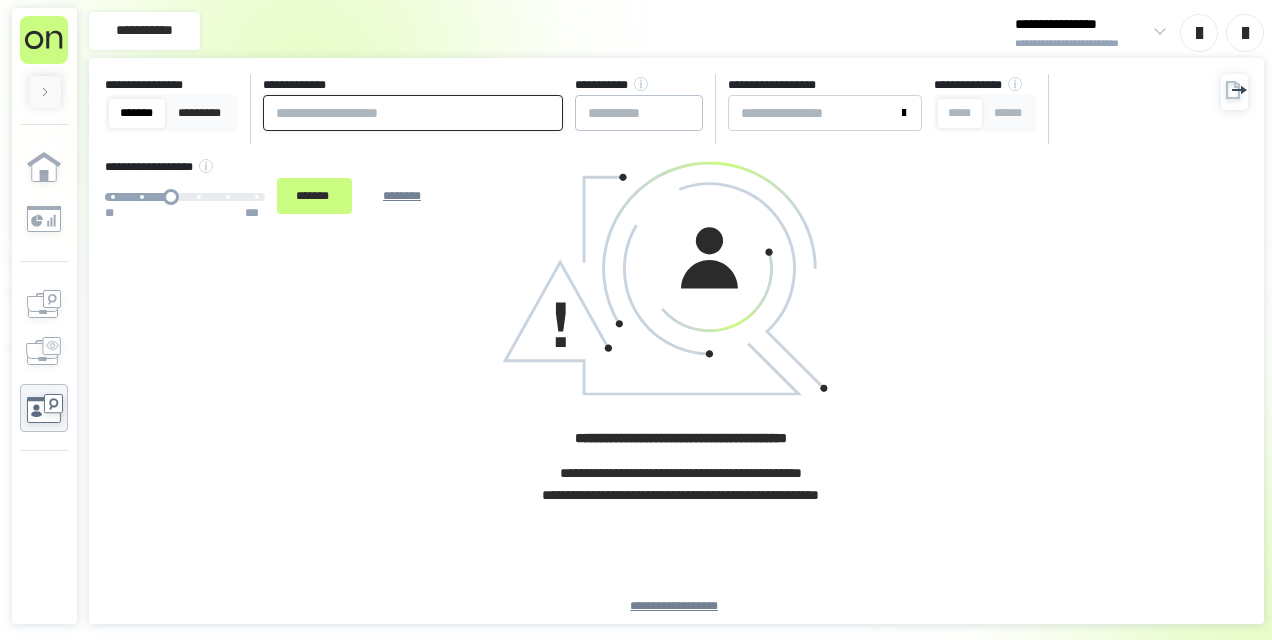 click at bounding box center (413, 113) 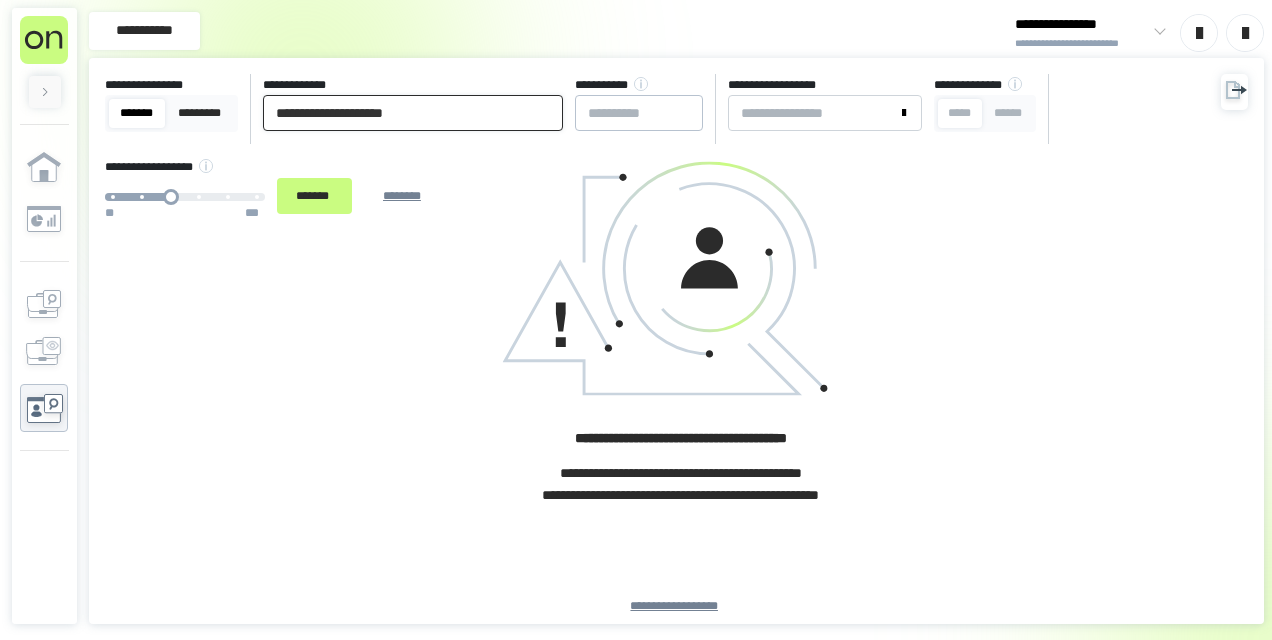 type on "**********" 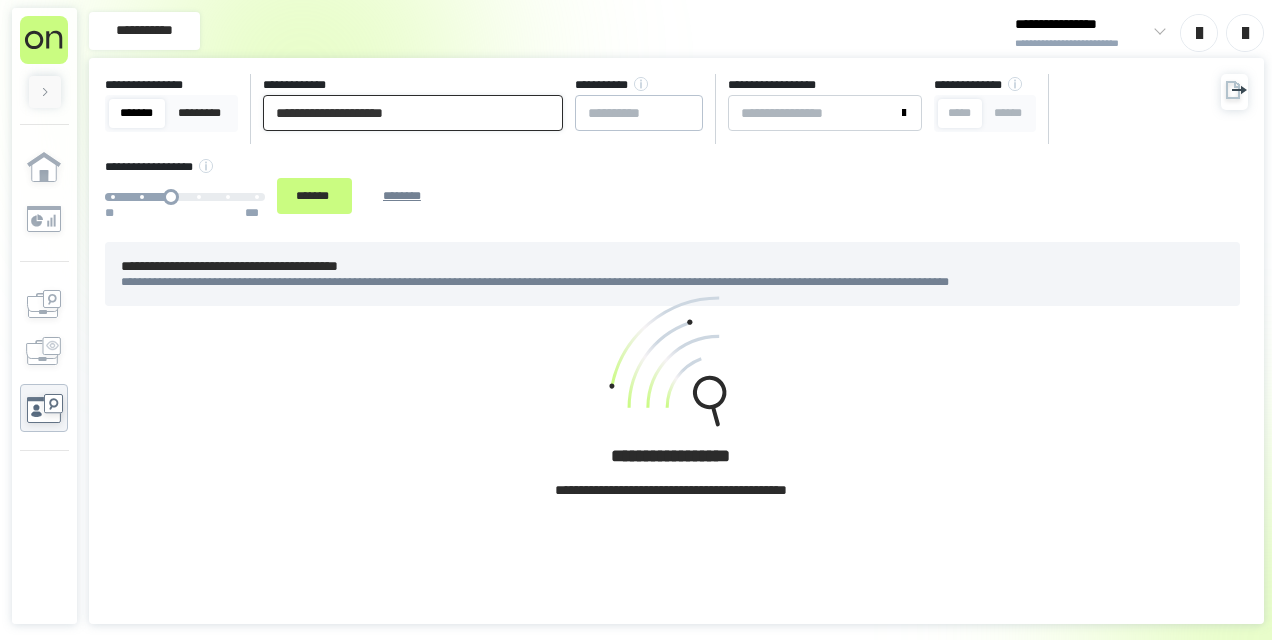 click on "*******" at bounding box center (314, 196) 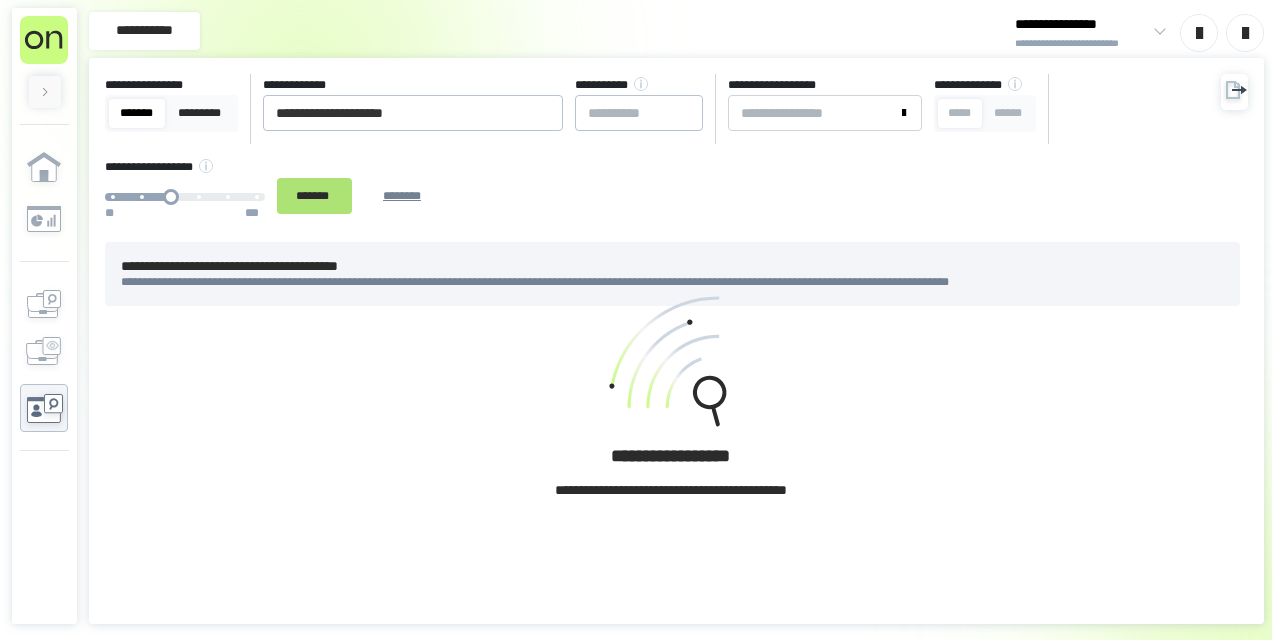 click on "*******" at bounding box center [314, 195] 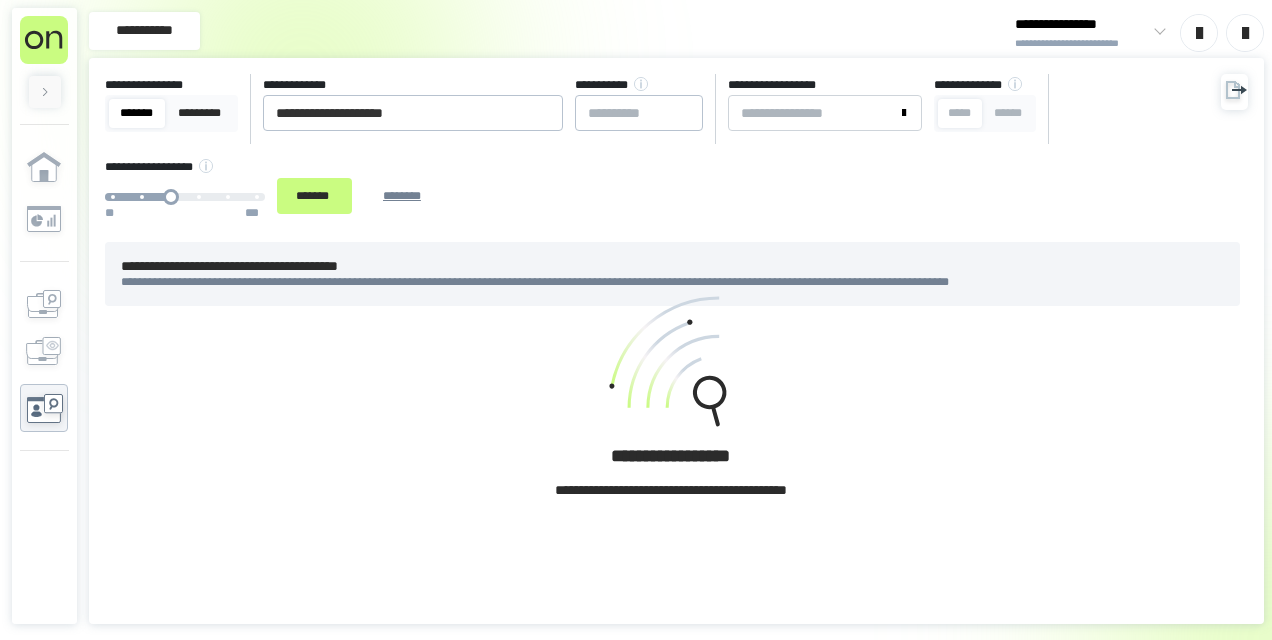 click on "**********" at bounding box center (657, 150) 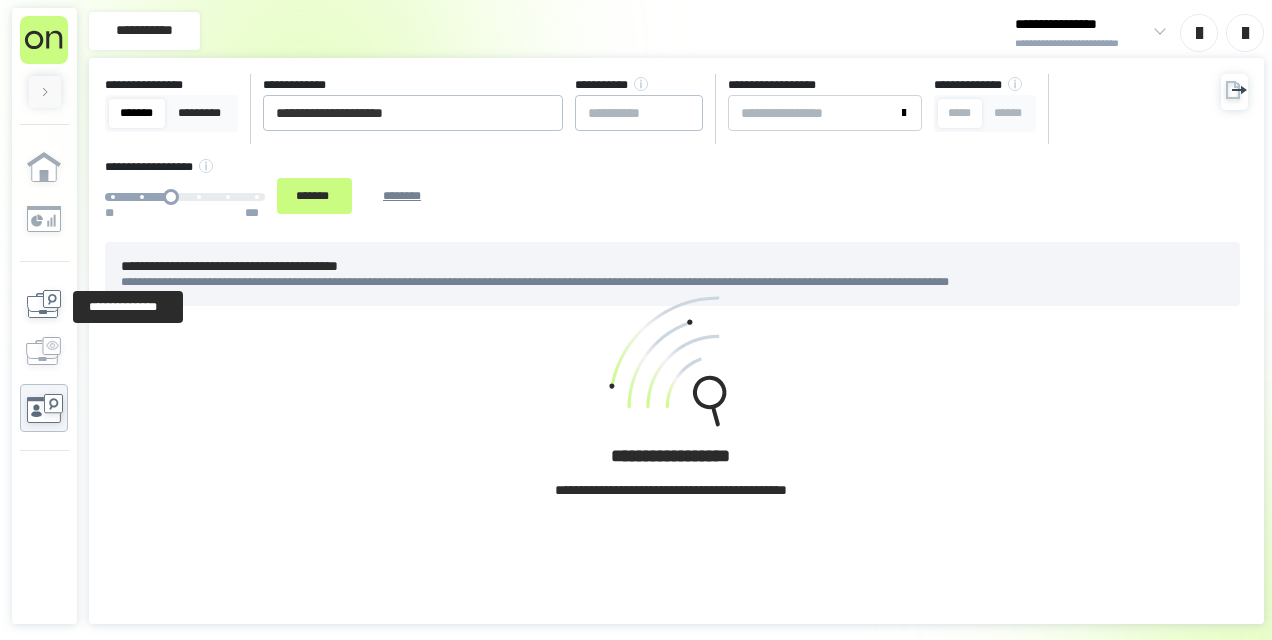 click 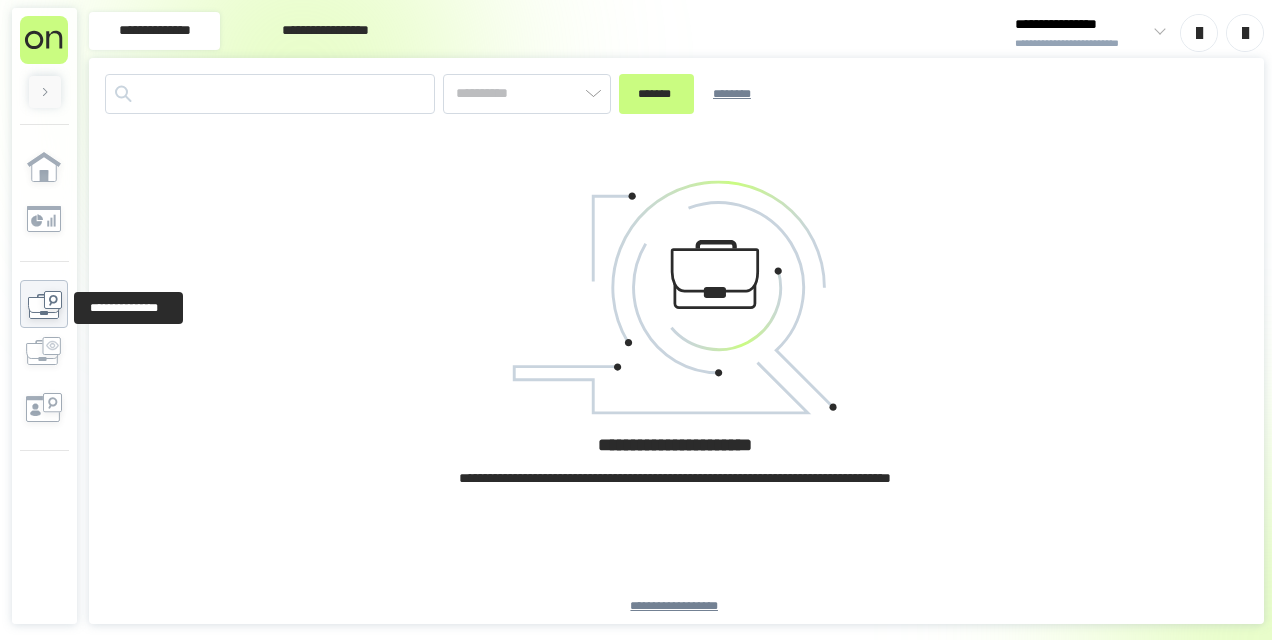type on "*******" 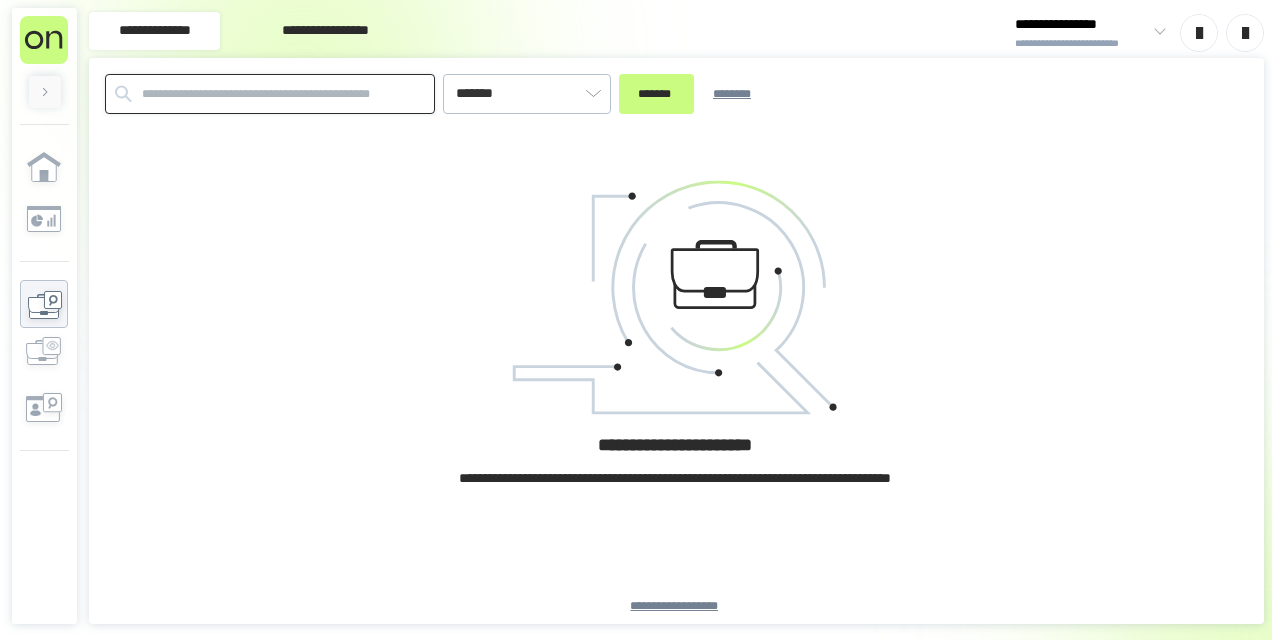 click at bounding box center (270, 94) 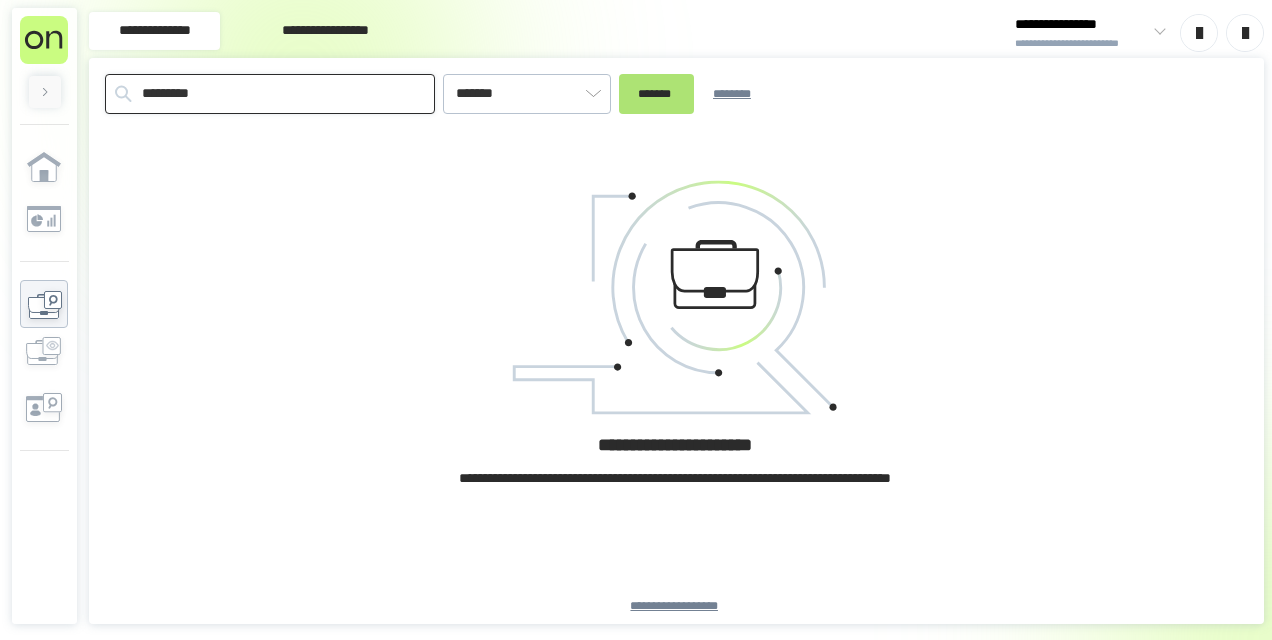 type on "*********" 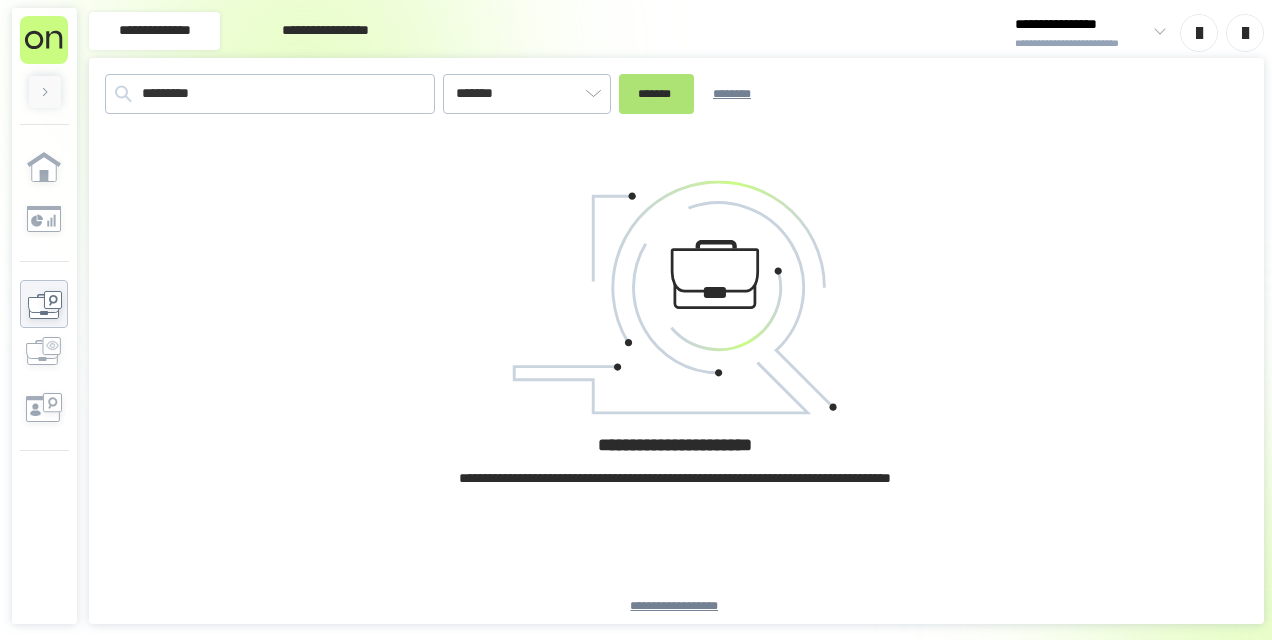 click on "*******" at bounding box center (656, 94) 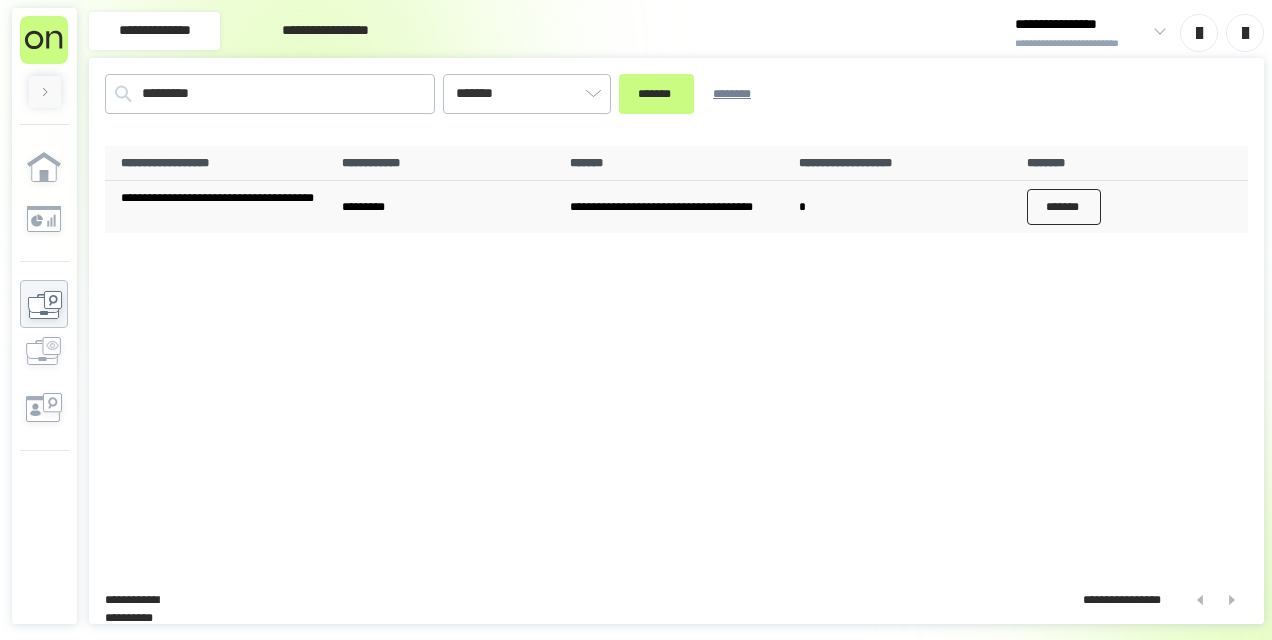 click on "*******" at bounding box center (1064, 207) 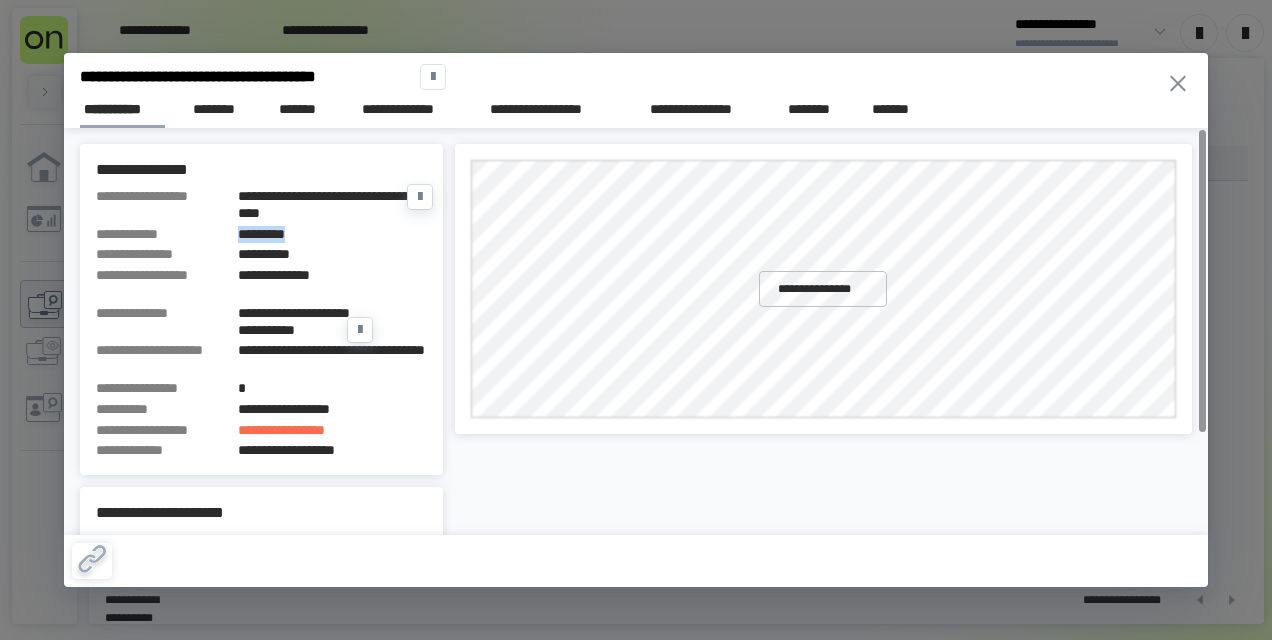 drag, startPoint x: 237, startPoint y: 238, endPoint x: 357, endPoint y: 237, distance: 120.004166 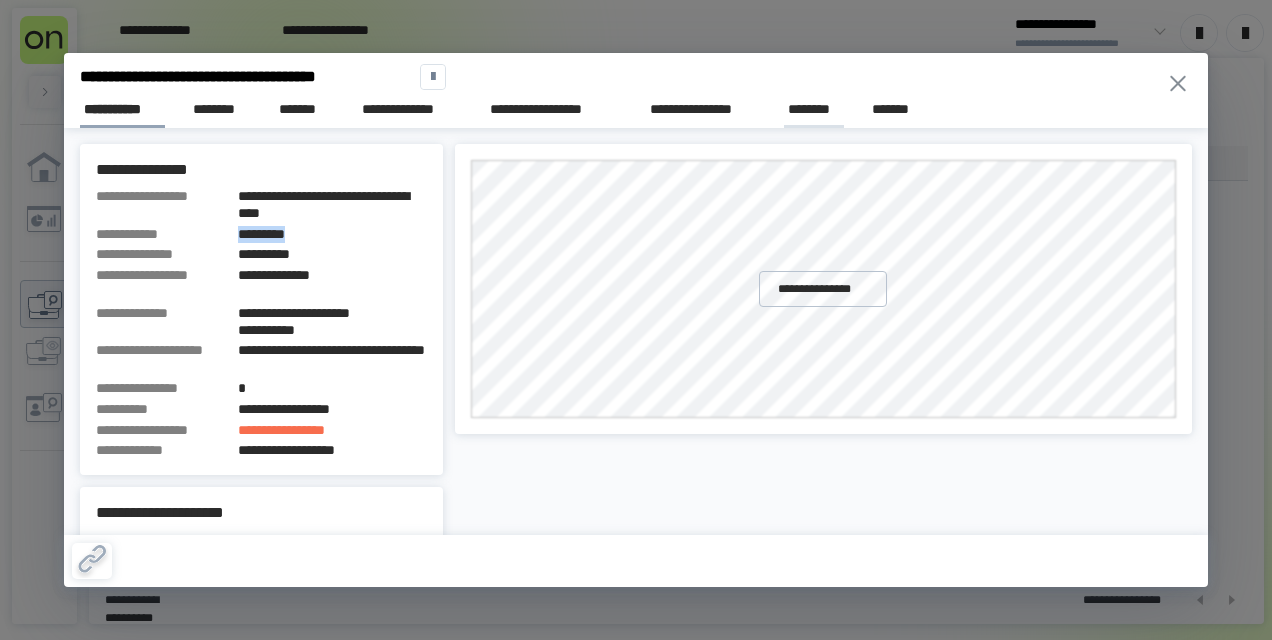 click on "********" at bounding box center (814, 109) 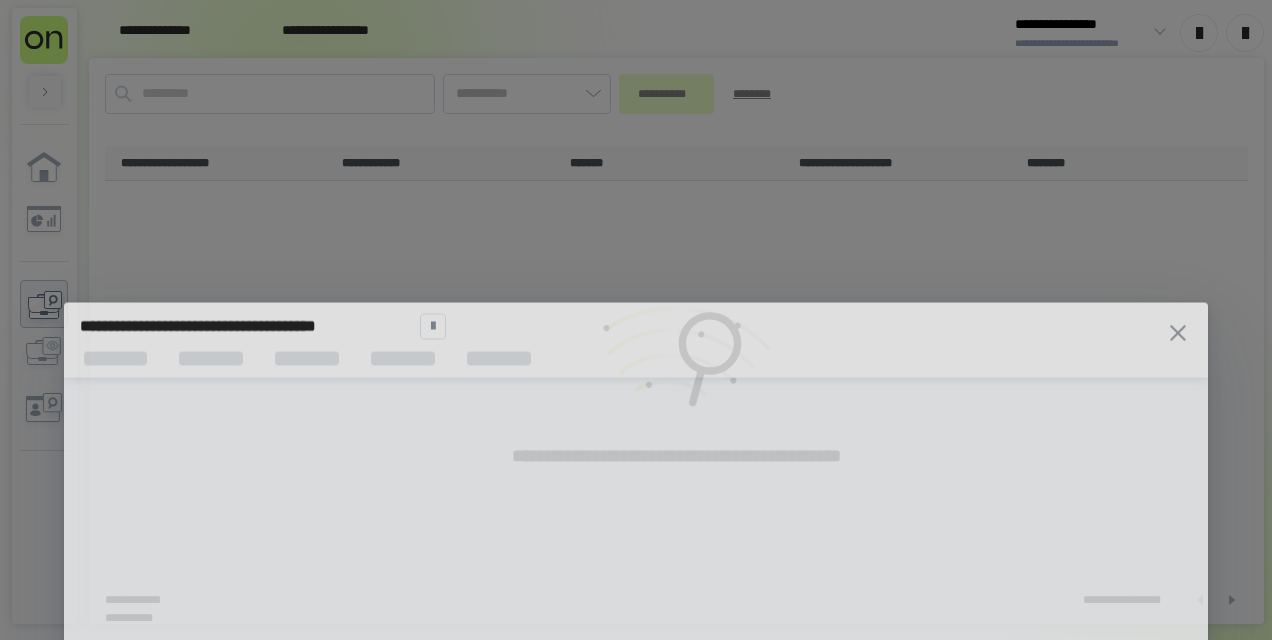 type on "*******" 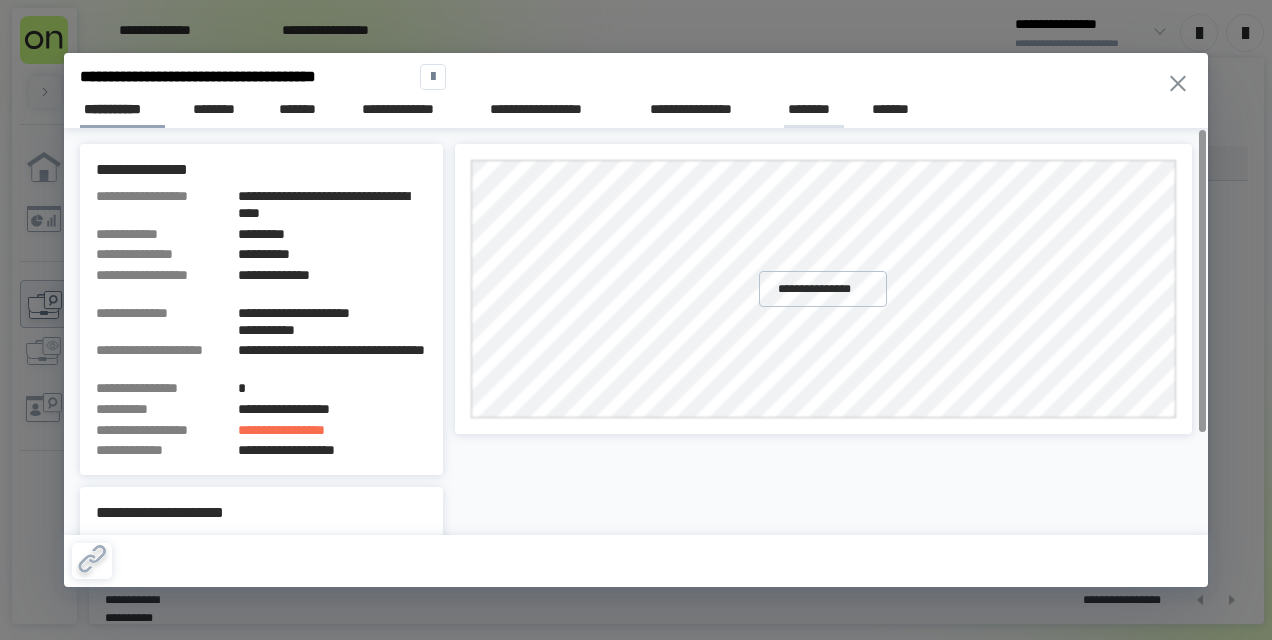 click on "********" at bounding box center [814, 109] 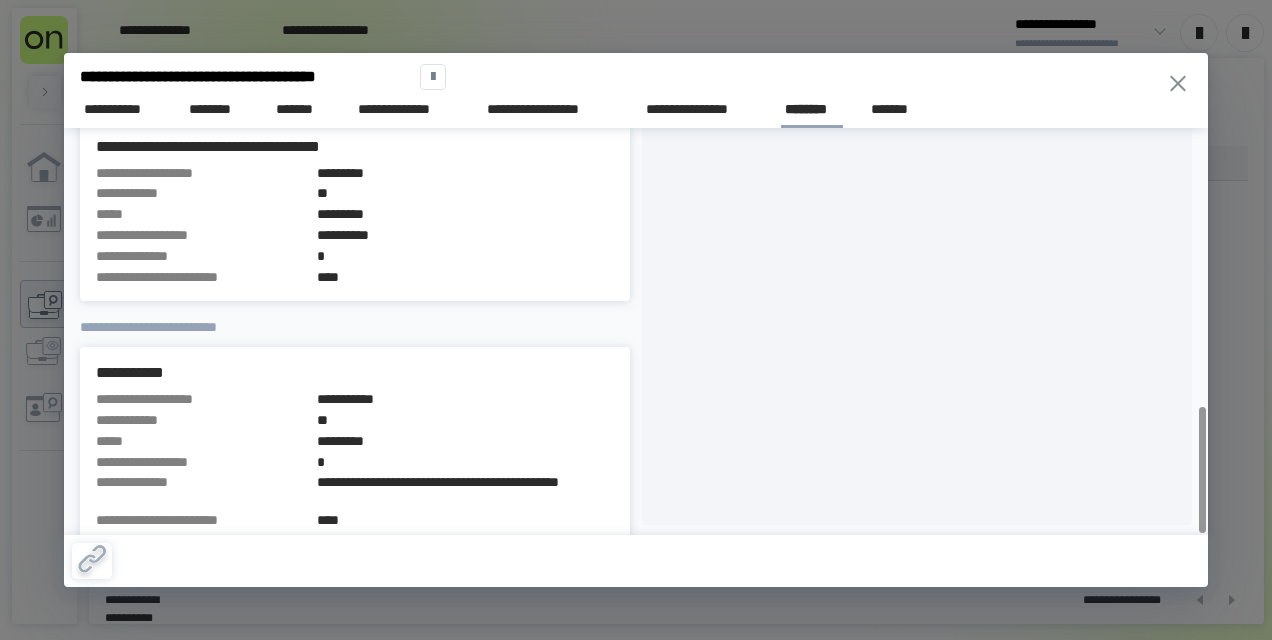 scroll, scrollTop: 894, scrollLeft: 0, axis: vertical 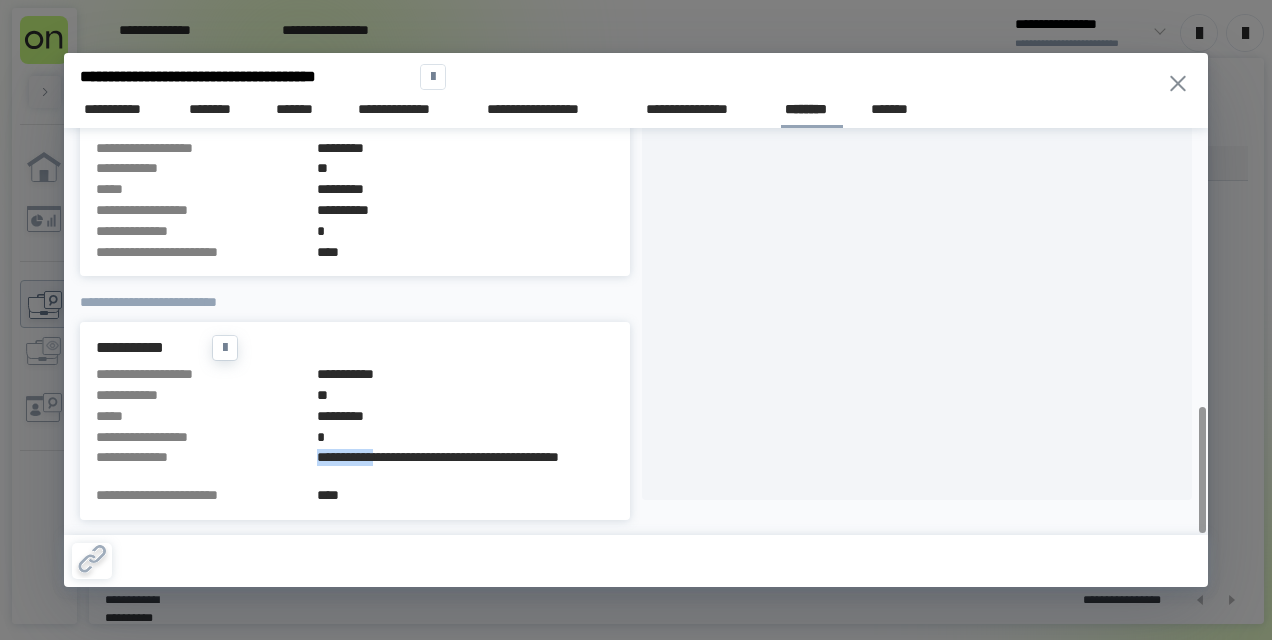 drag, startPoint x: 318, startPoint y: 448, endPoint x: 386, endPoint y: 460, distance: 69.050705 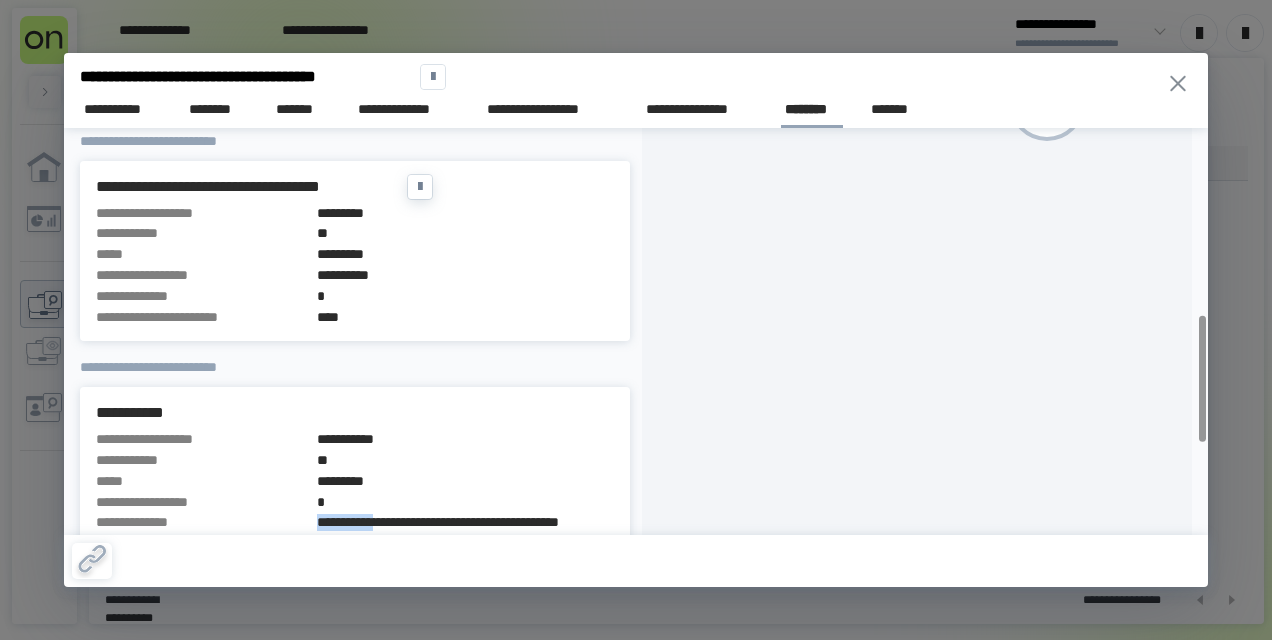 scroll, scrollTop: 894, scrollLeft: 0, axis: vertical 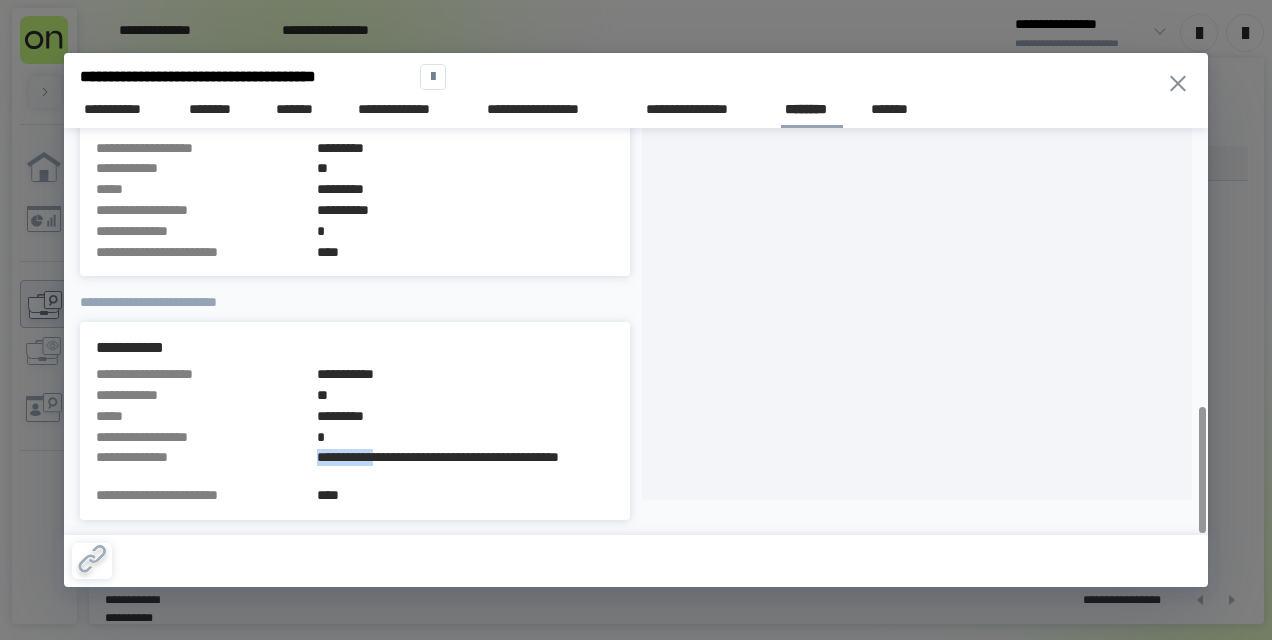 click 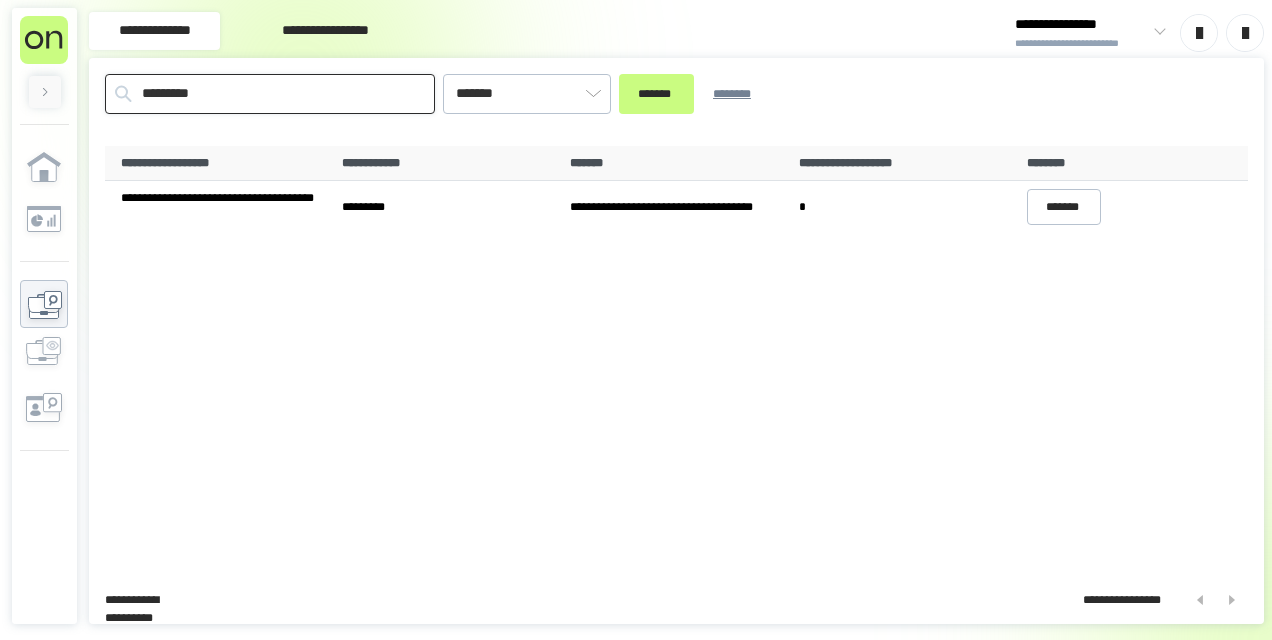 drag, startPoint x: 247, startPoint y: 94, endPoint x: 0, endPoint y: 67, distance: 248.47133 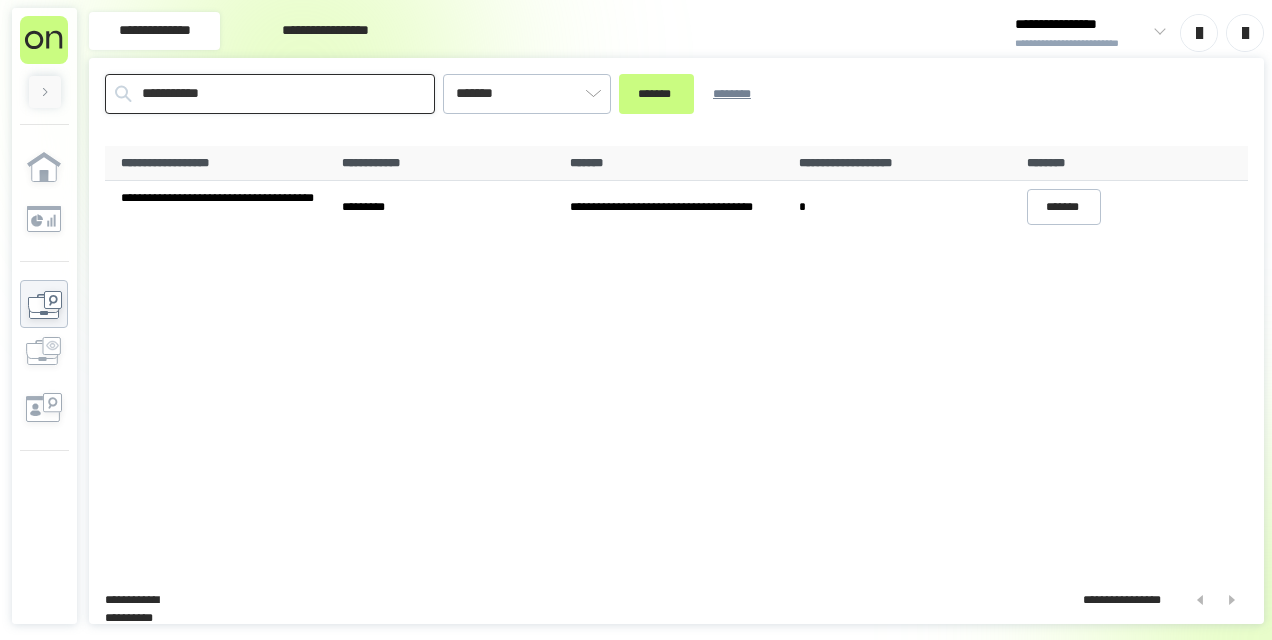 drag, startPoint x: 167, startPoint y: 97, endPoint x: 90, endPoint y: 99, distance: 77.02597 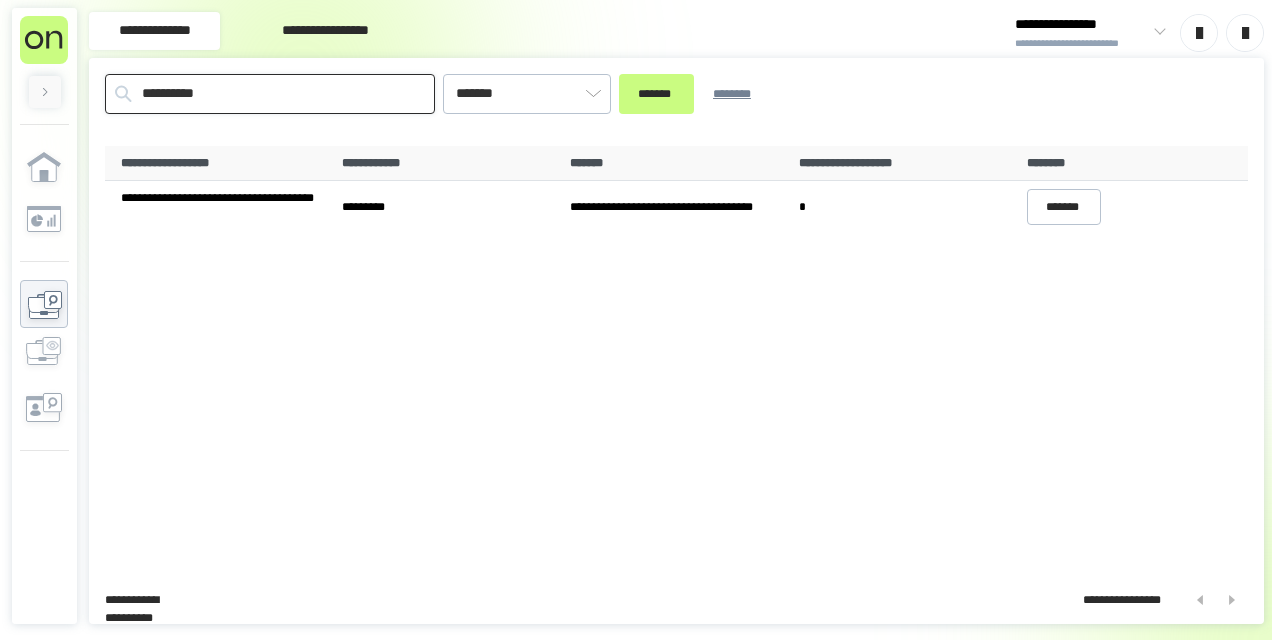 click on "*******" at bounding box center (656, 94) 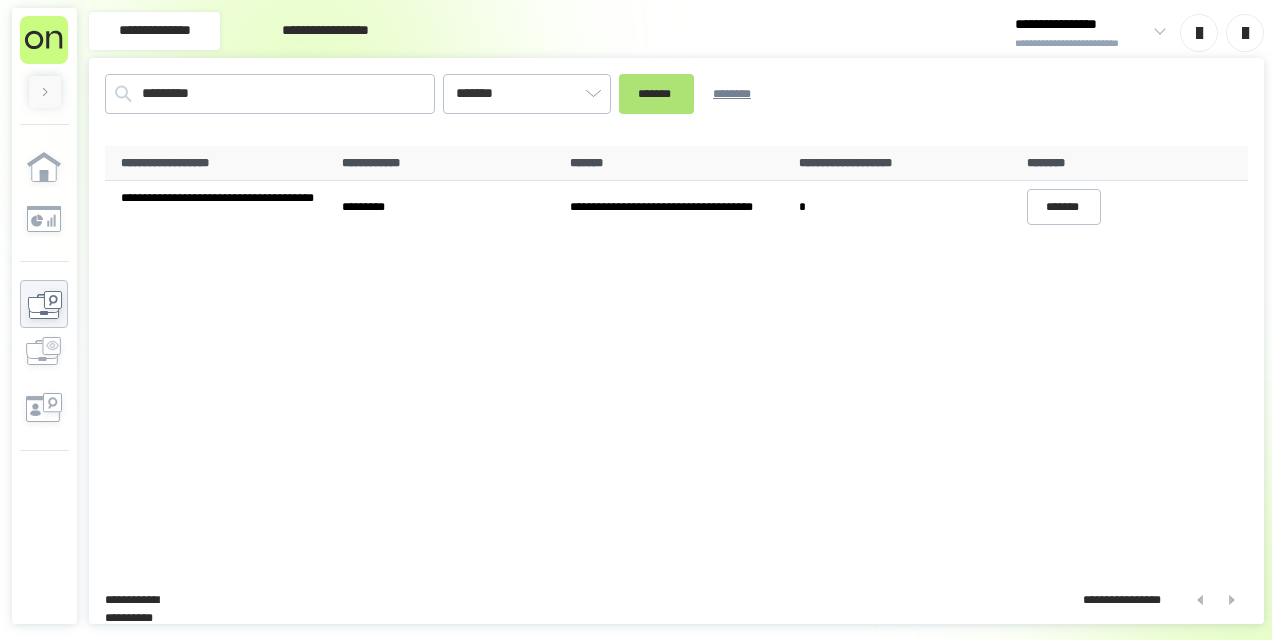 click on "*******" at bounding box center [656, 93] 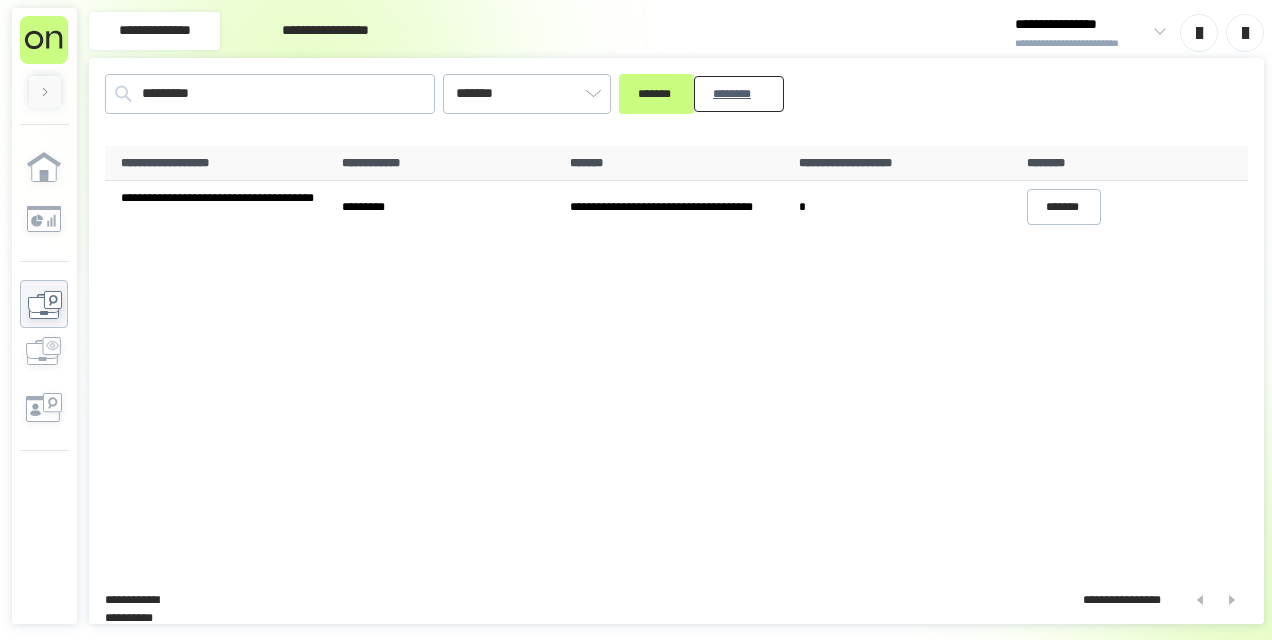 click on "********" at bounding box center (739, 93) 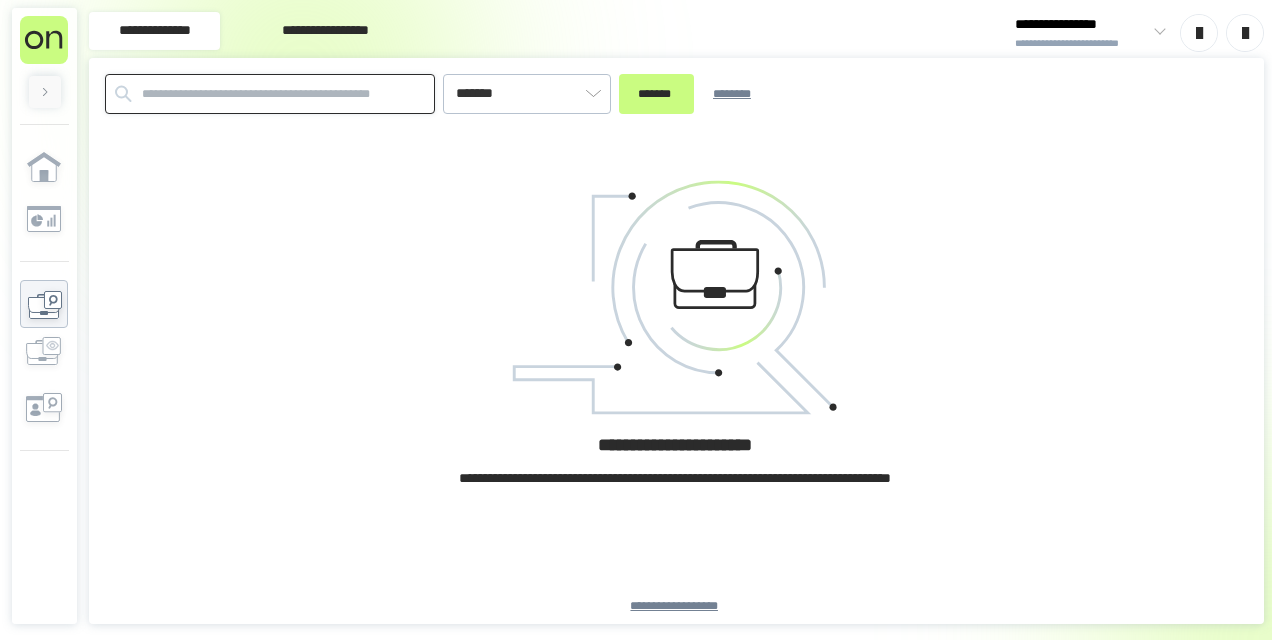 click at bounding box center [270, 94] 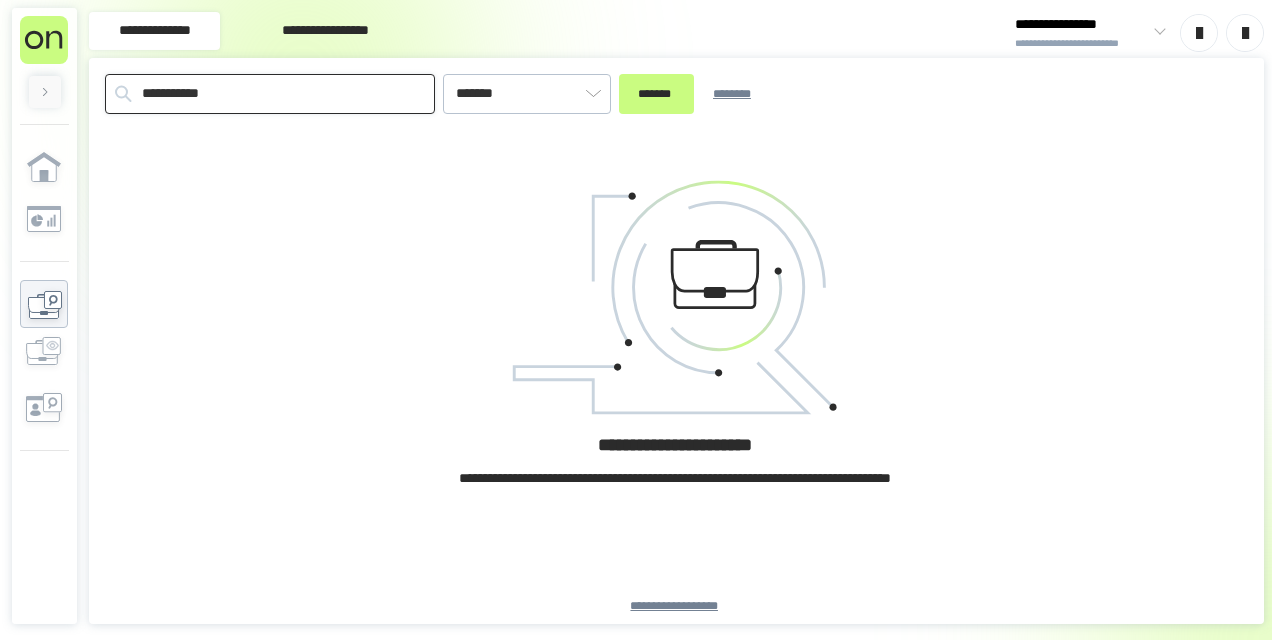 click on "**********" at bounding box center (636, 320) 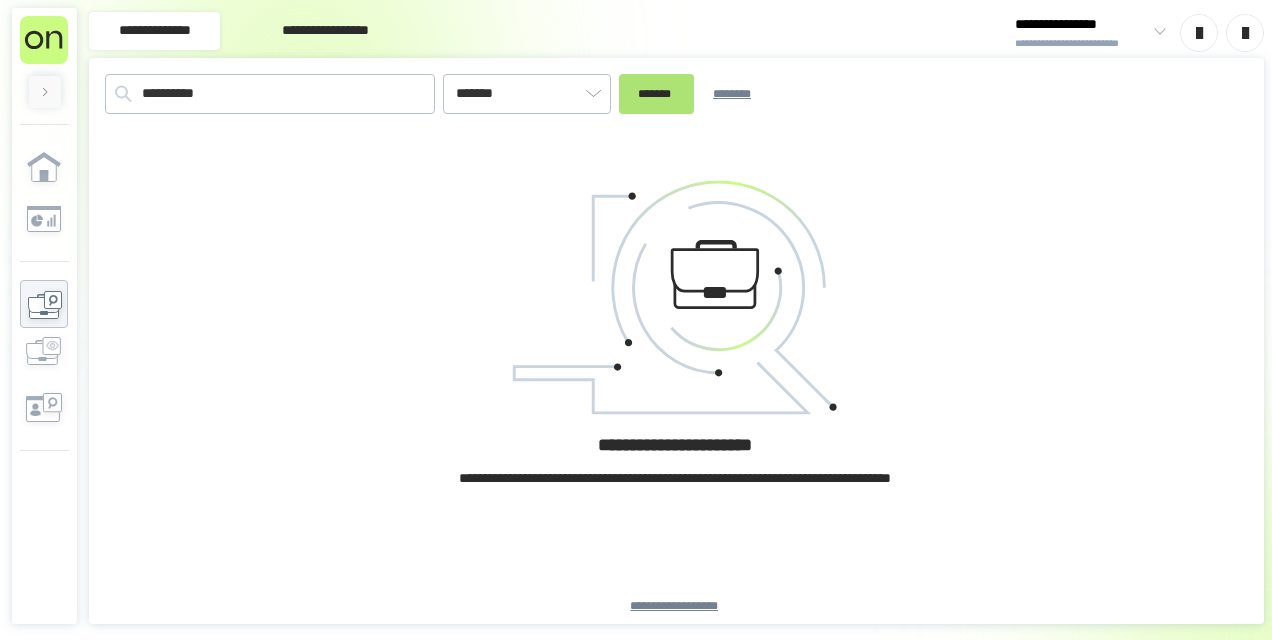 click on "*******" at bounding box center (656, 94) 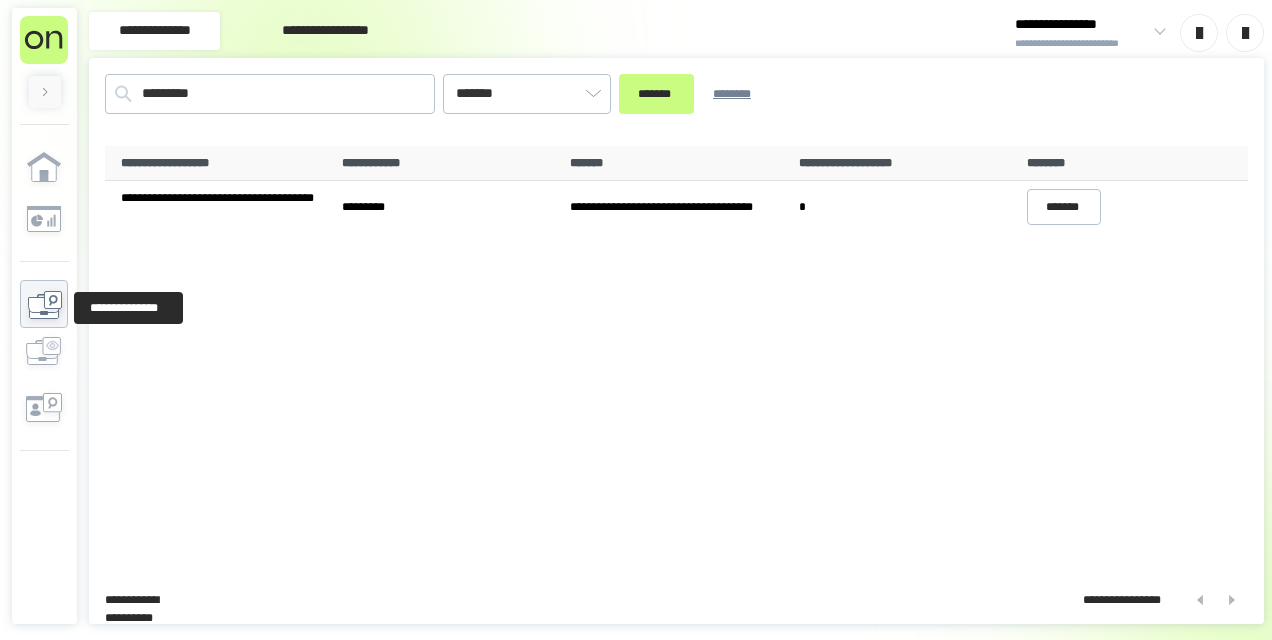 click 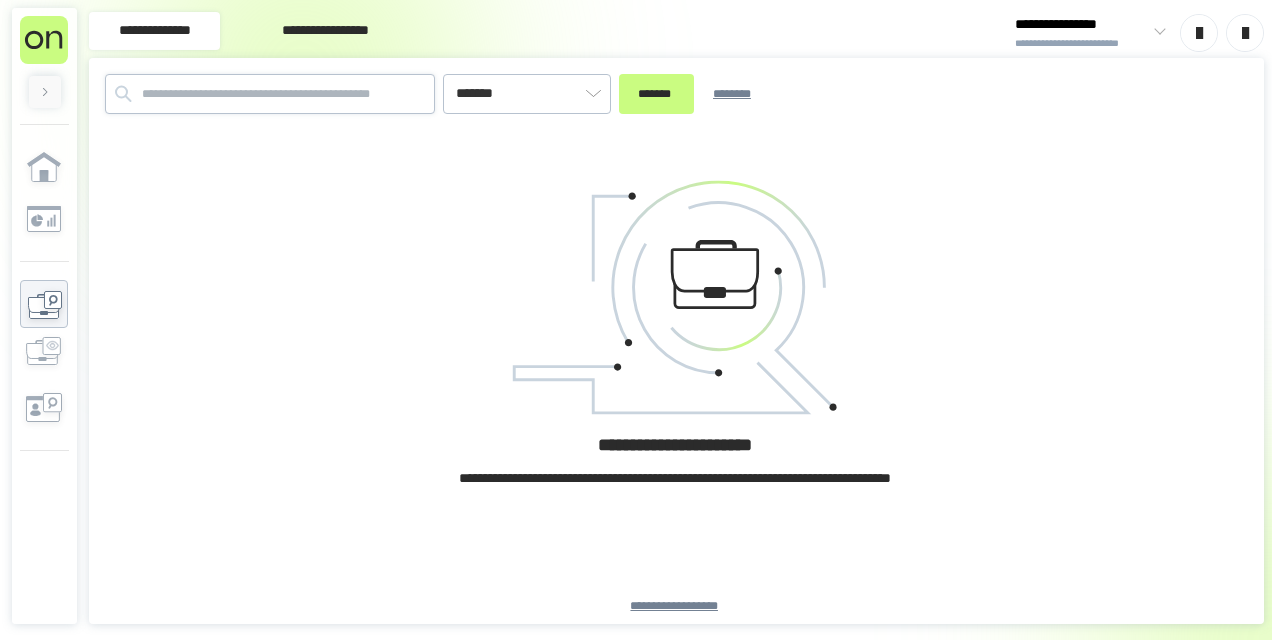 click on "******* ******* ********" at bounding box center (676, 102) 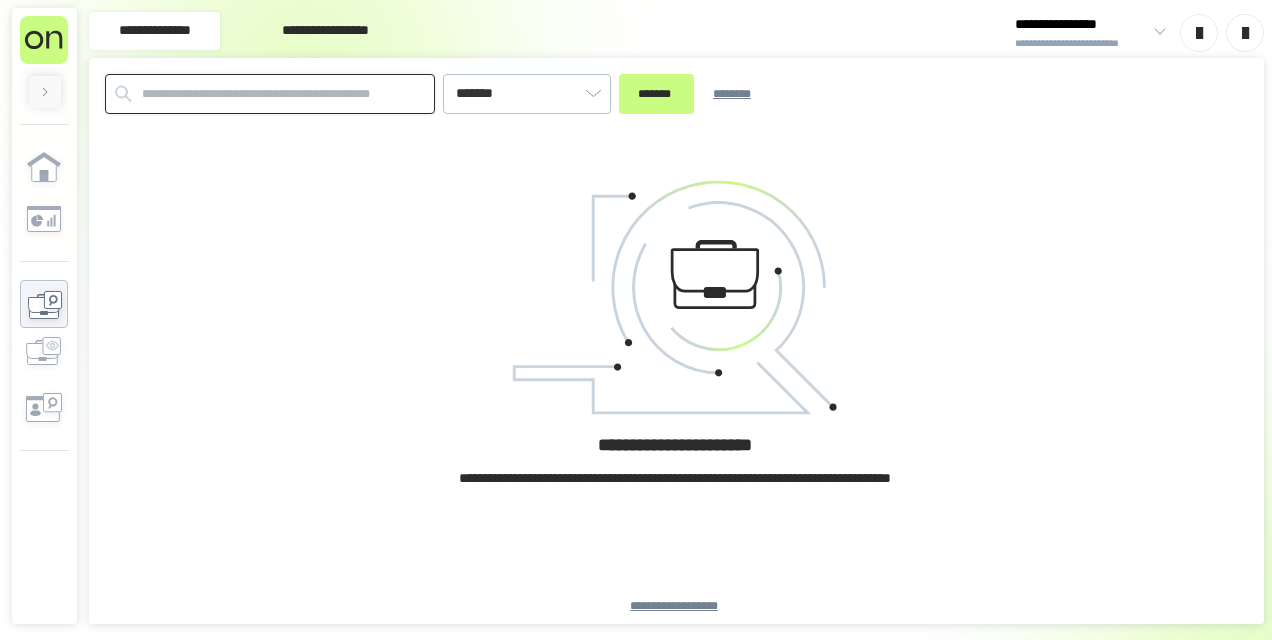 click at bounding box center [270, 94] 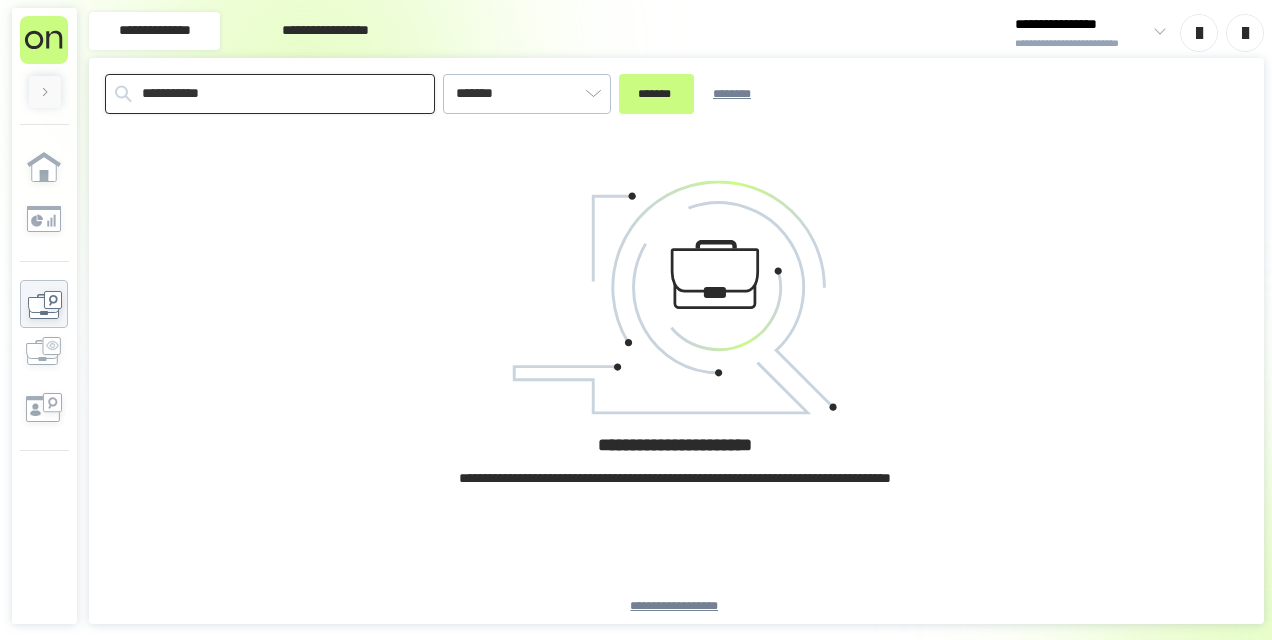 drag, startPoint x: 172, startPoint y: 94, endPoint x: 0, endPoint y: 75, distance: 173.04623 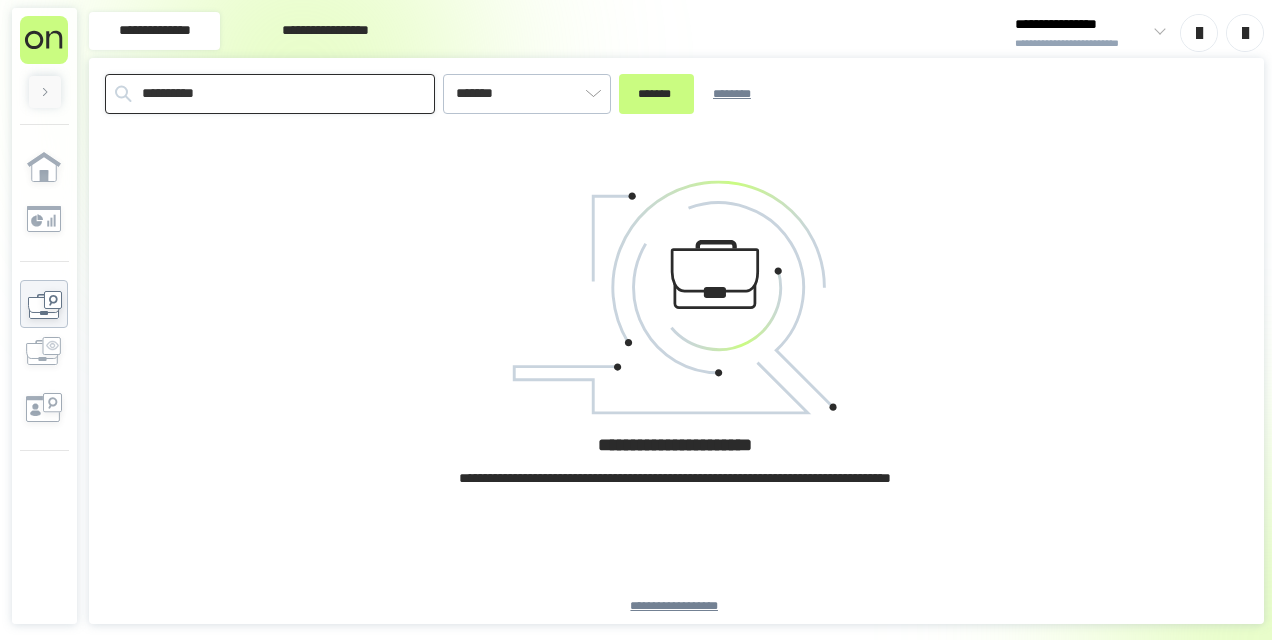 click on "*******" at bounding box center (656, 94) 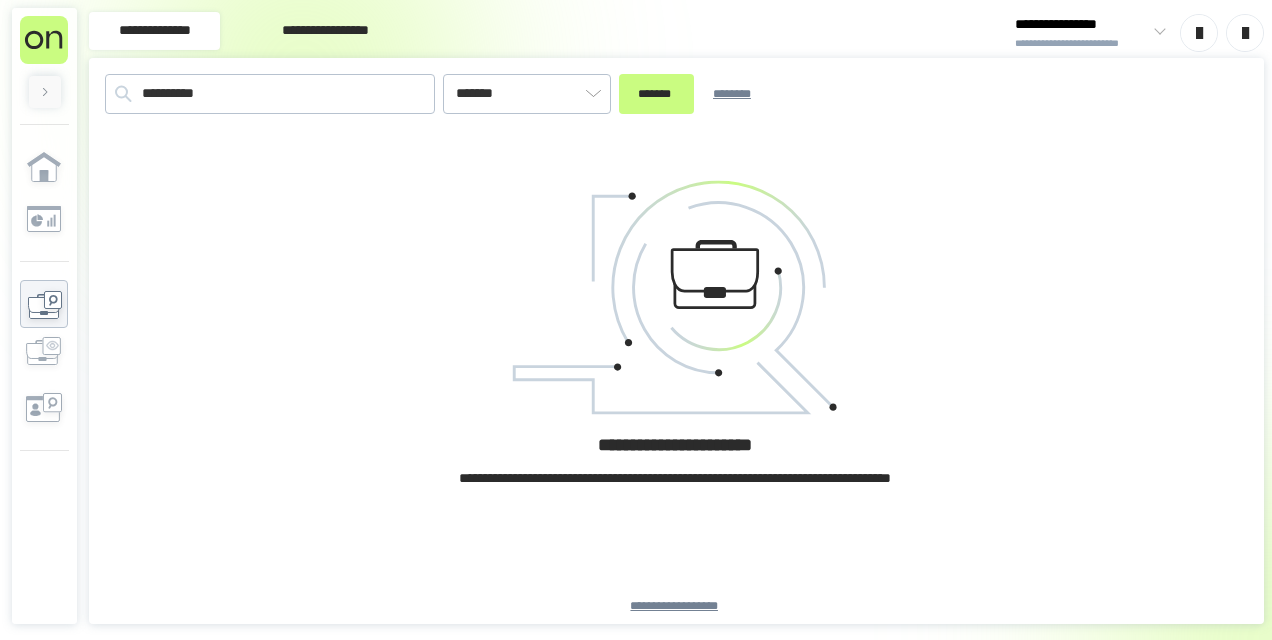 type on "*********" 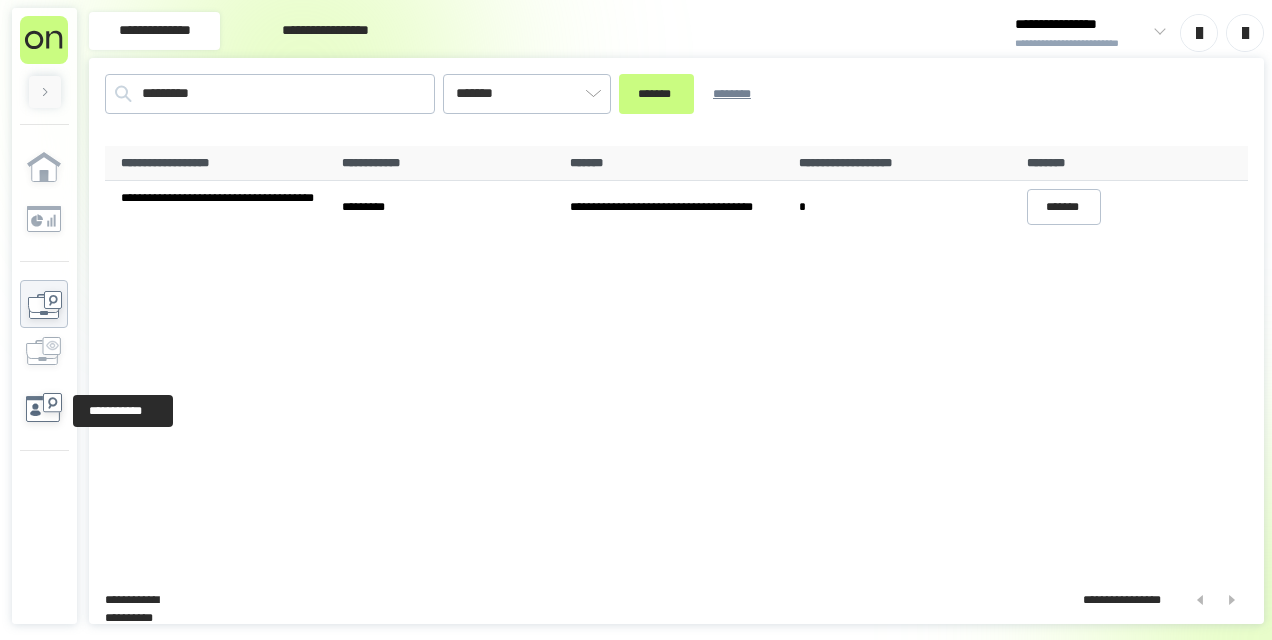 click 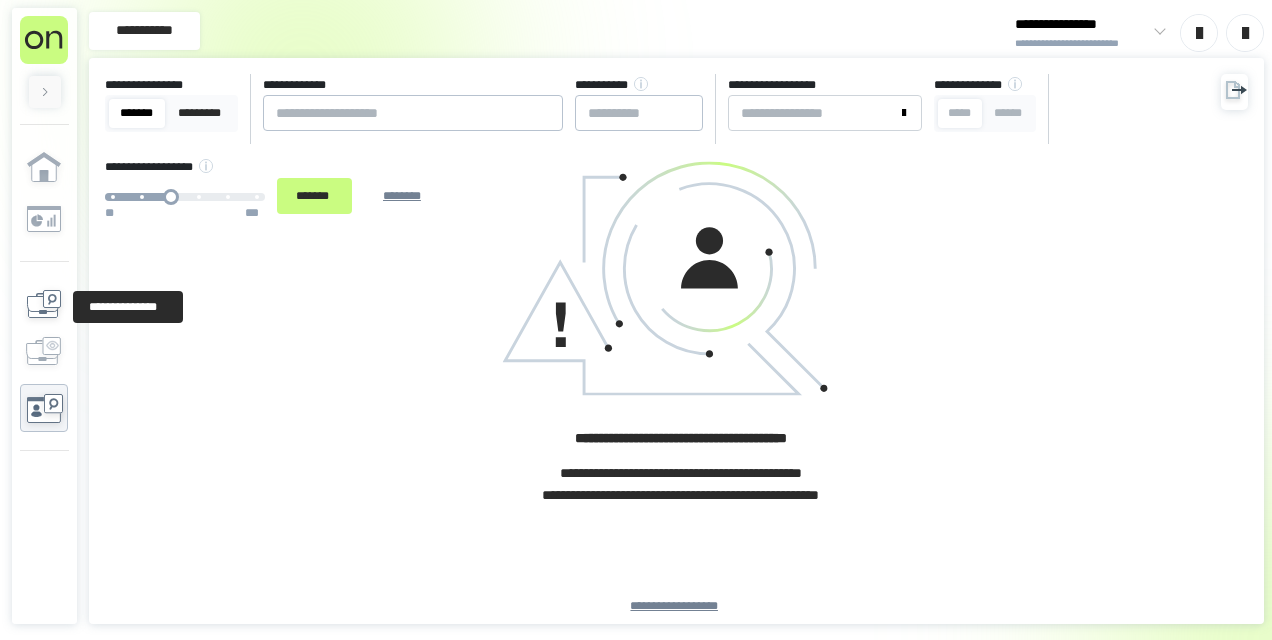click 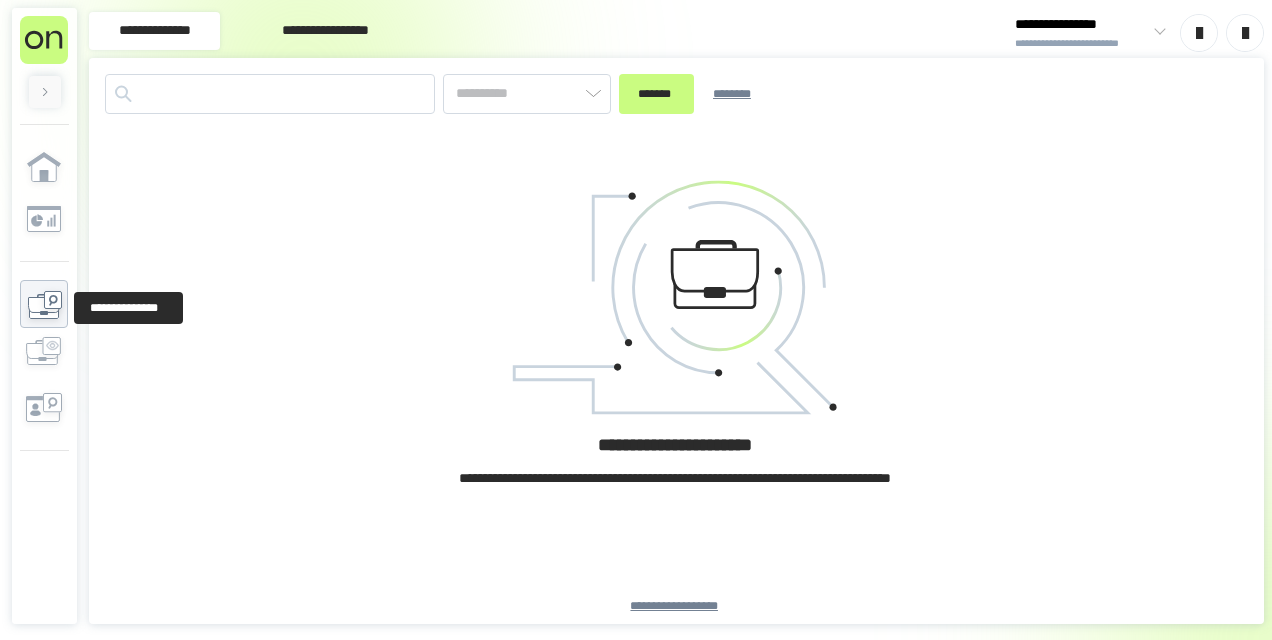 type on "*******" 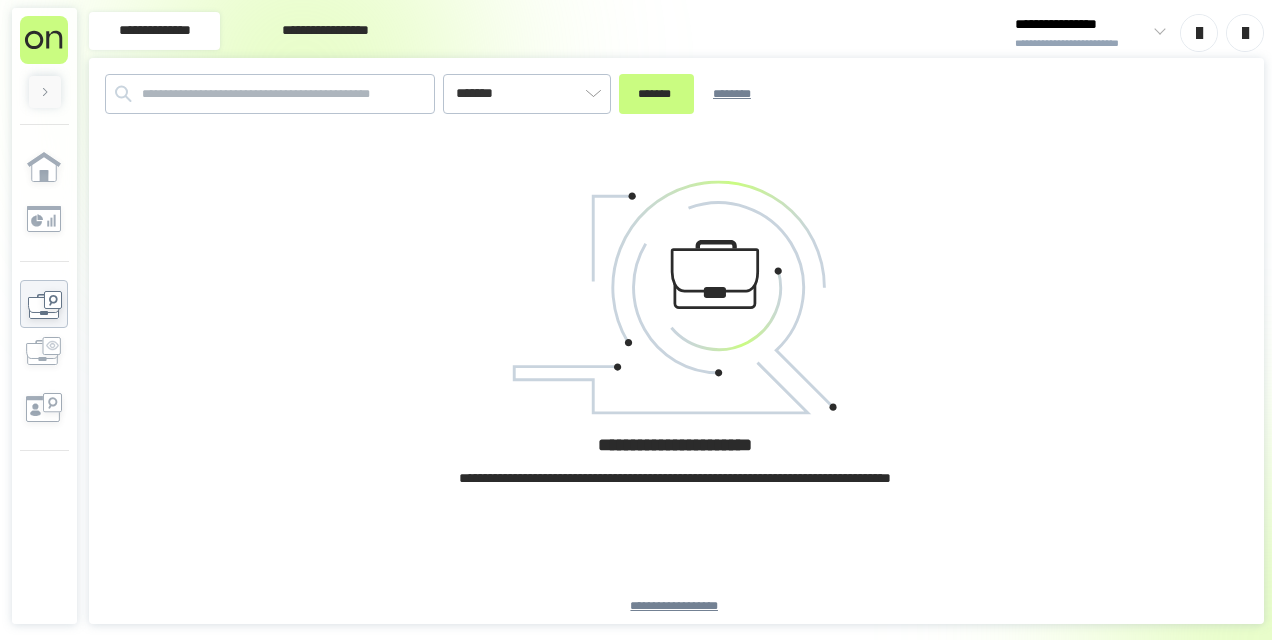 click at bounding box center (44, 339) 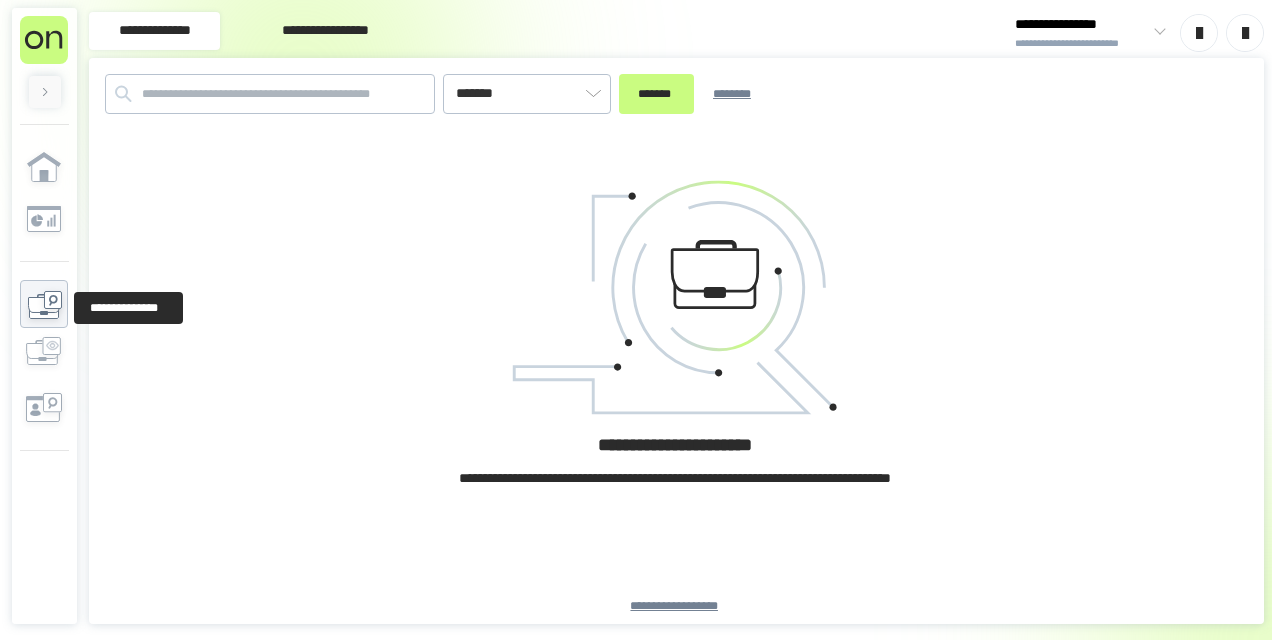 click 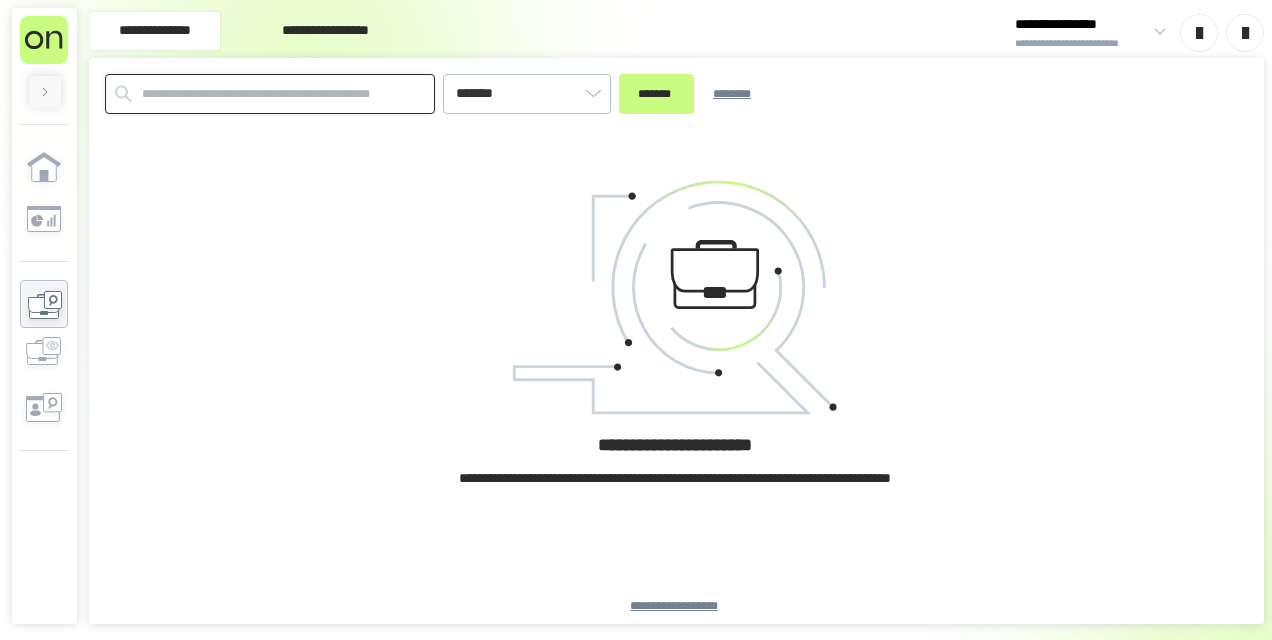 click at bounding box center [270, 94] 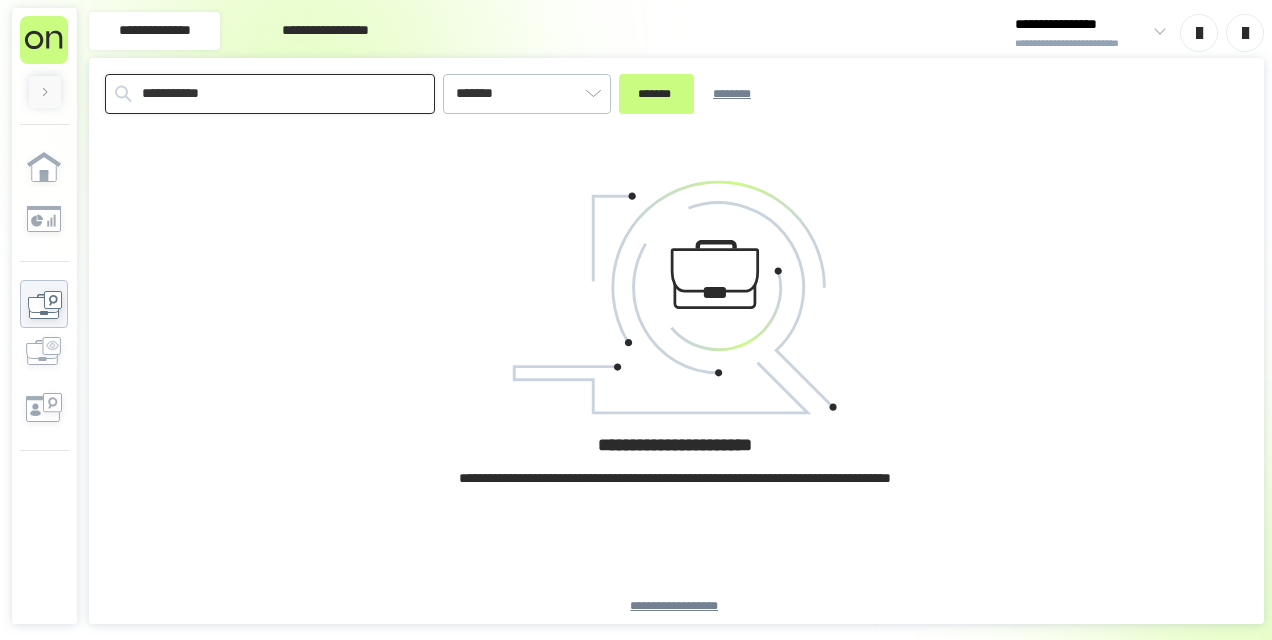 drag, startPoint x: 176, startPoint y: 98, endPoint x: 52, endPoint y: 99, distance: 124.004036 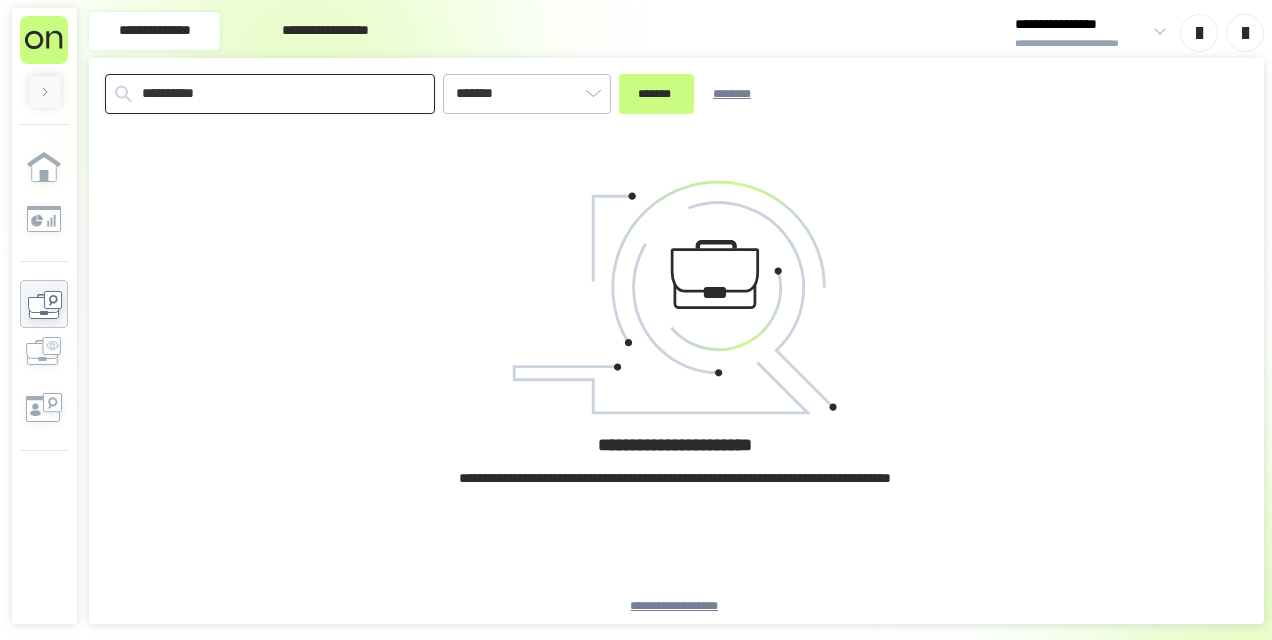 click on "*******" at bounding box center [656, 94] 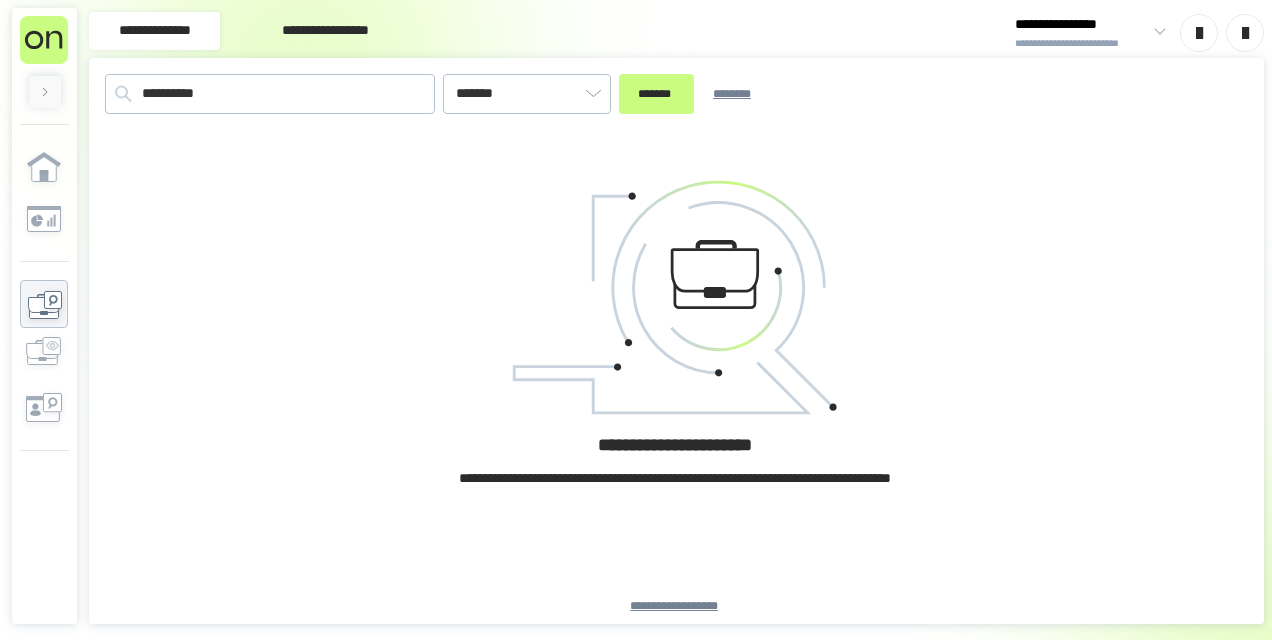 type on "*********" 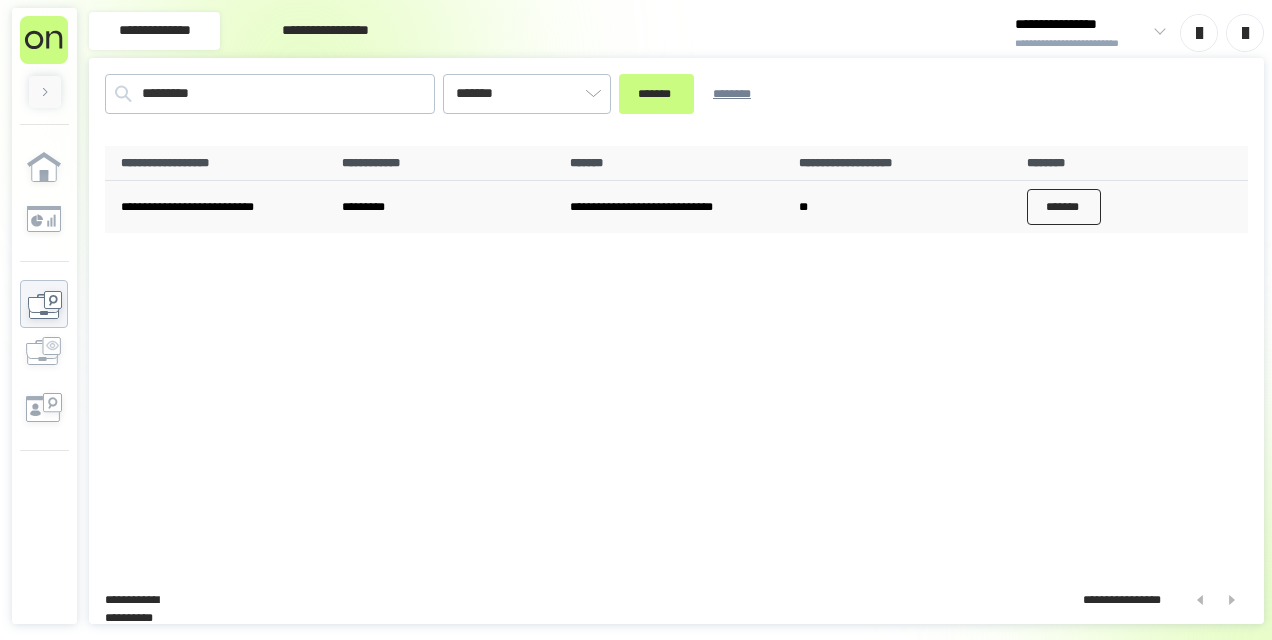 click on "*******" at bounding box center [1064, 207] 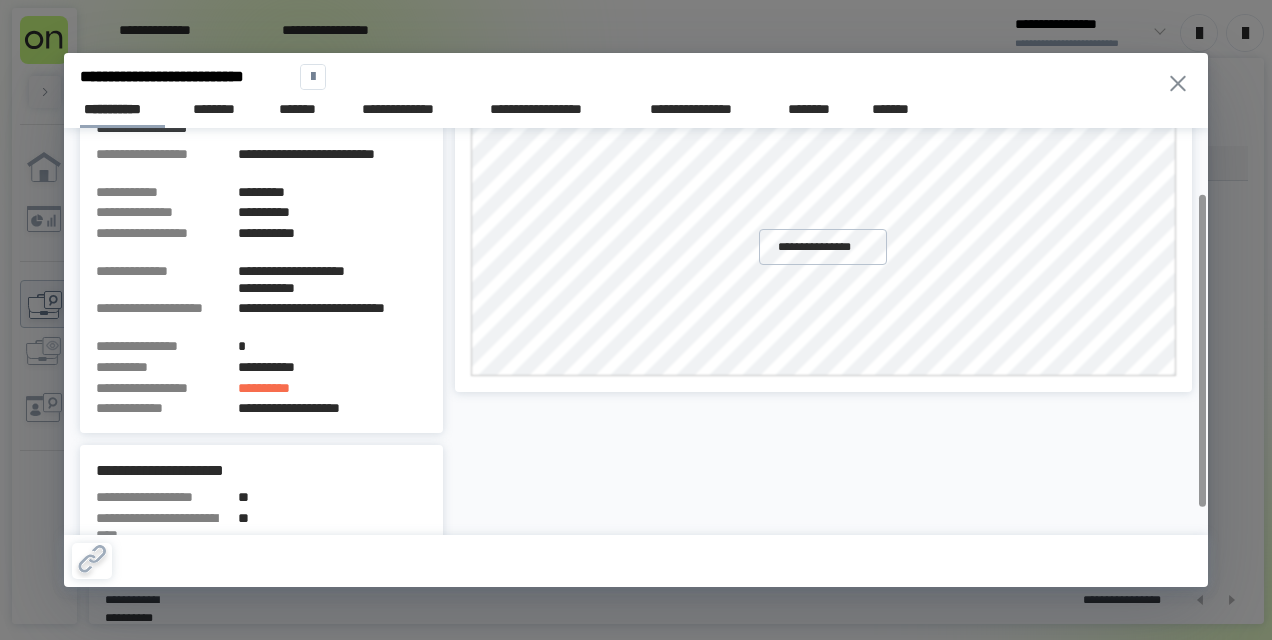 scroll, scrollTop: 0, scrollLeft: 0, axis: both 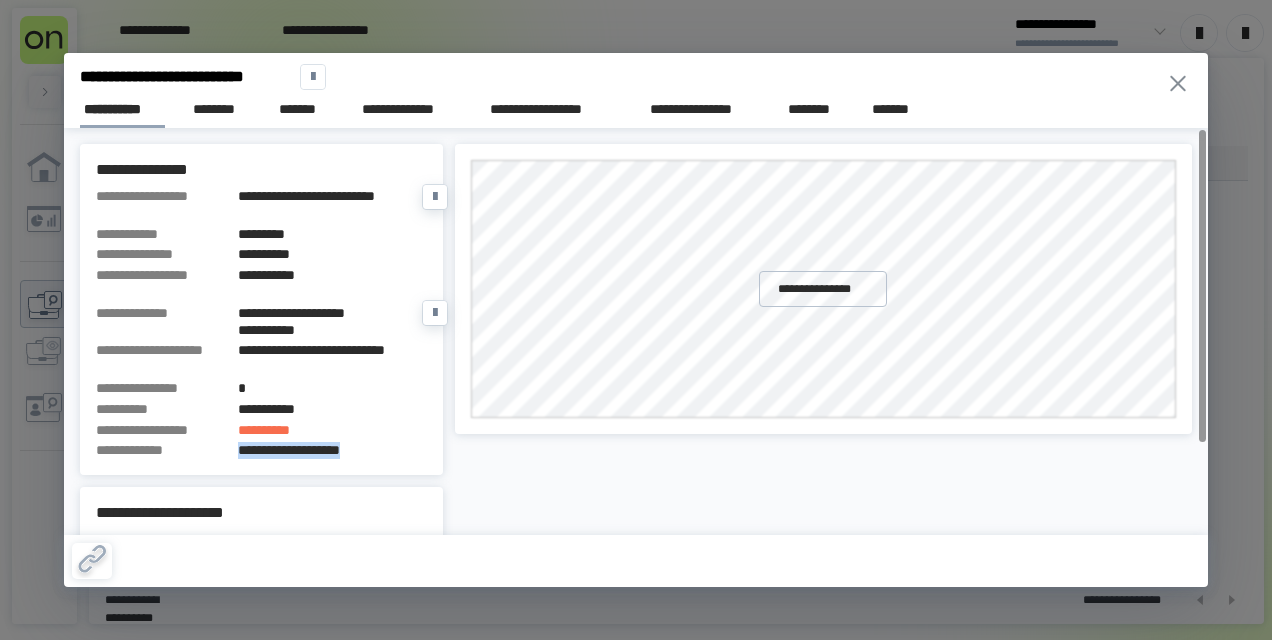 drag, startPoint x: 375, startPoint y: 456, endPoint x: 208, endPoint y: 454, distance: 167.01198 